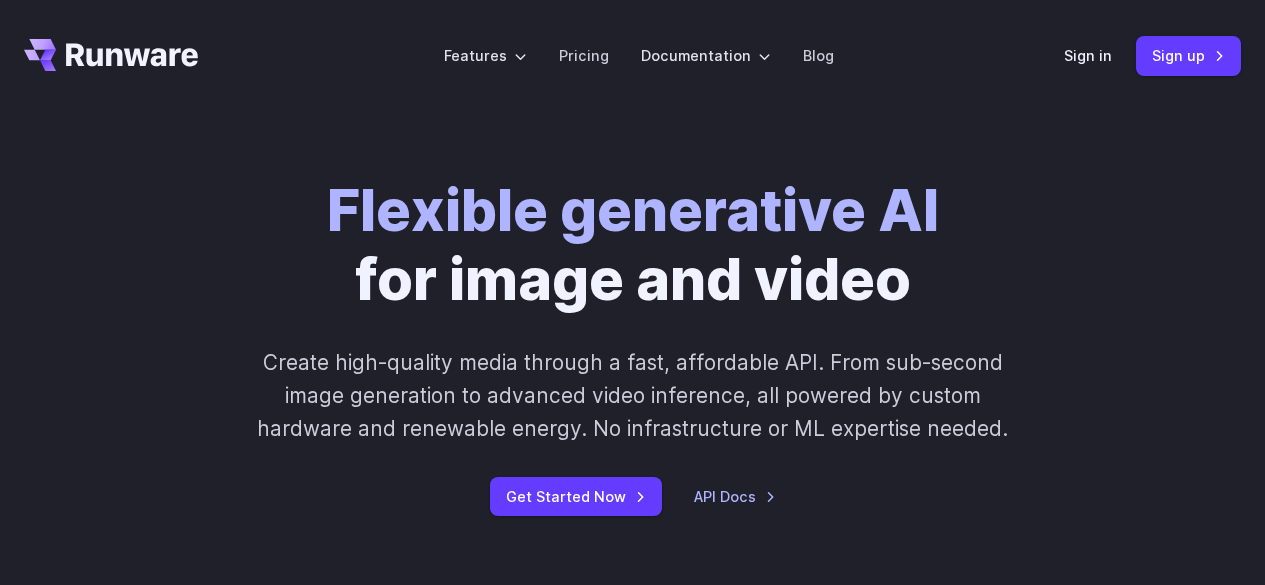 scroll, scrollTop: 0, scrollLeft: 0, axis: both 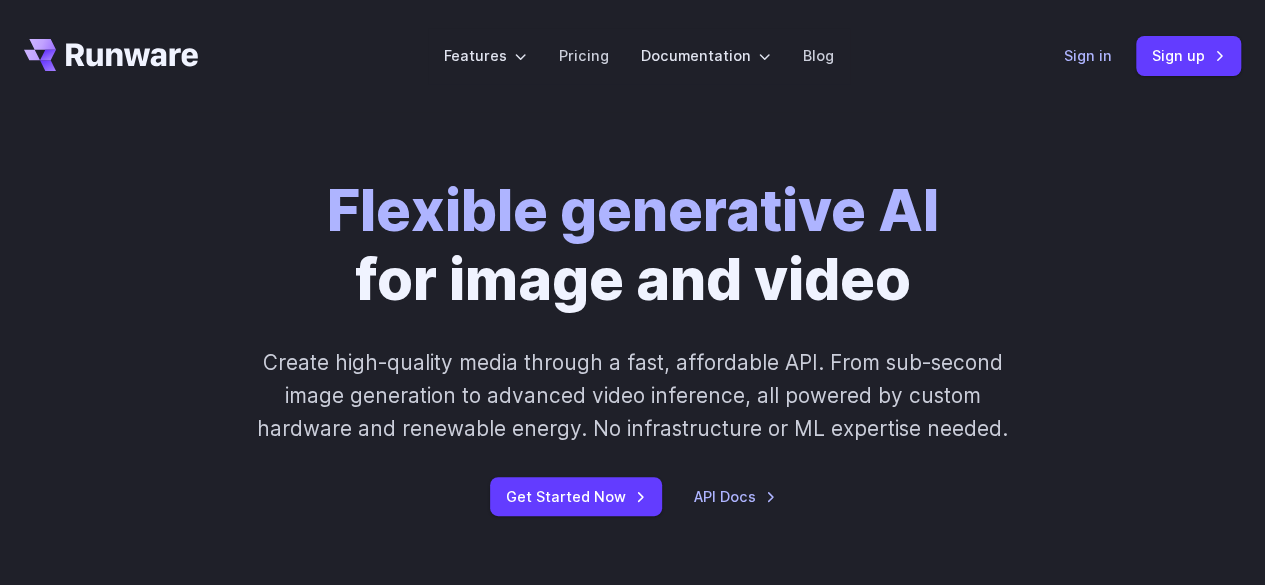 click on "Sign in" at bounding box center (1088, 55) 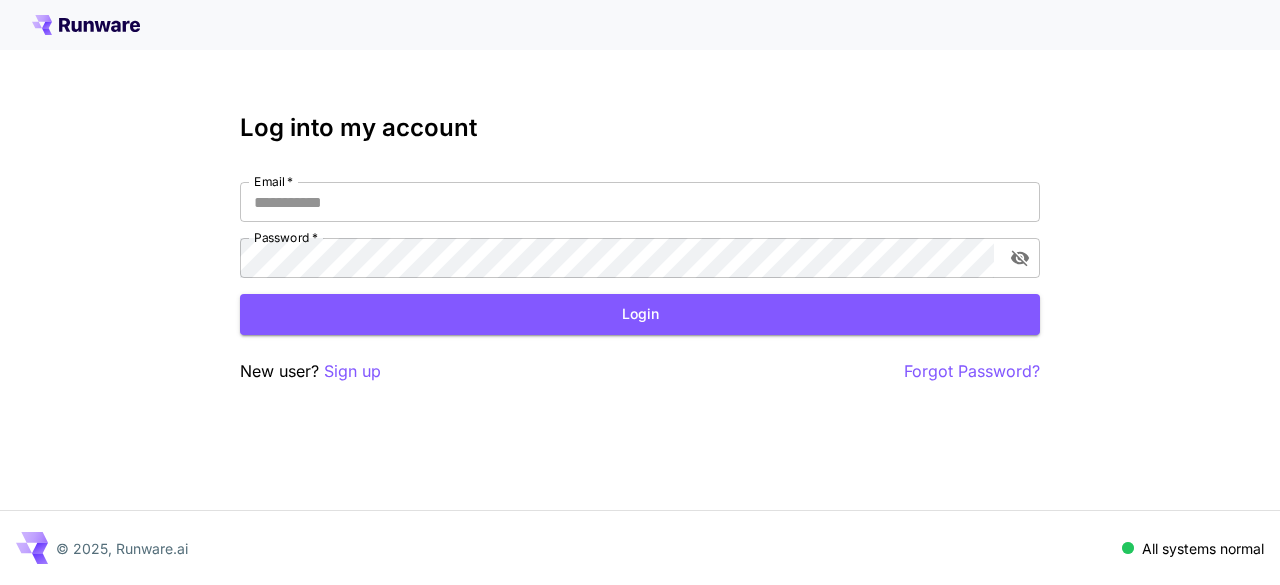 scroll, scrollTop: 0, scrollLeft: 0, axis: both 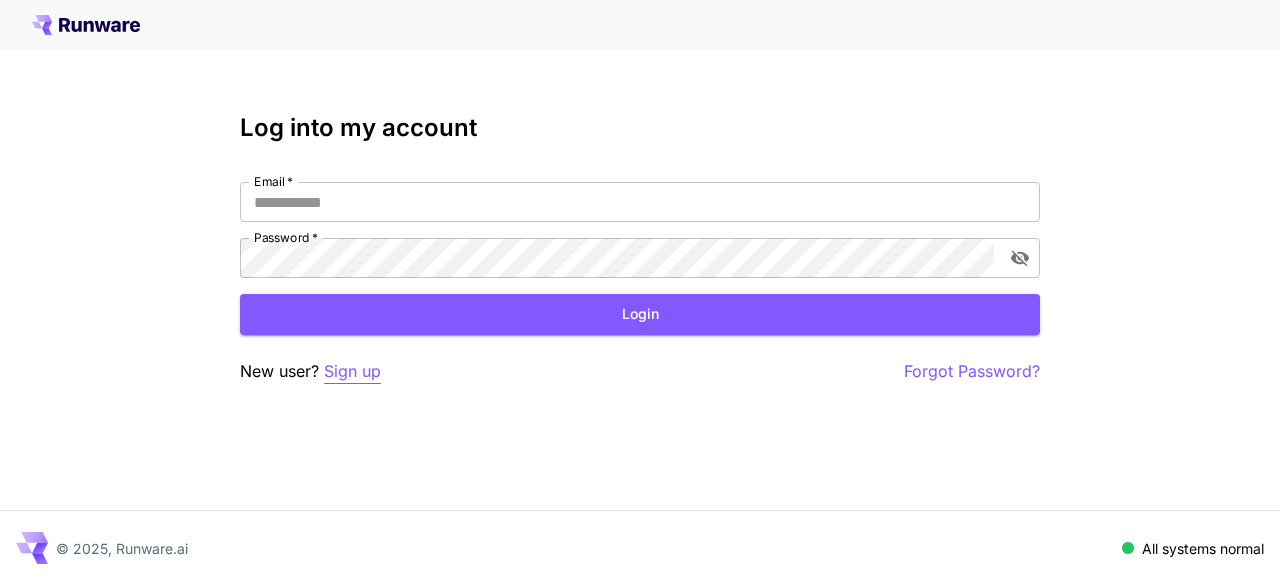 click on "Sign up" at bounding box center (352, 371) 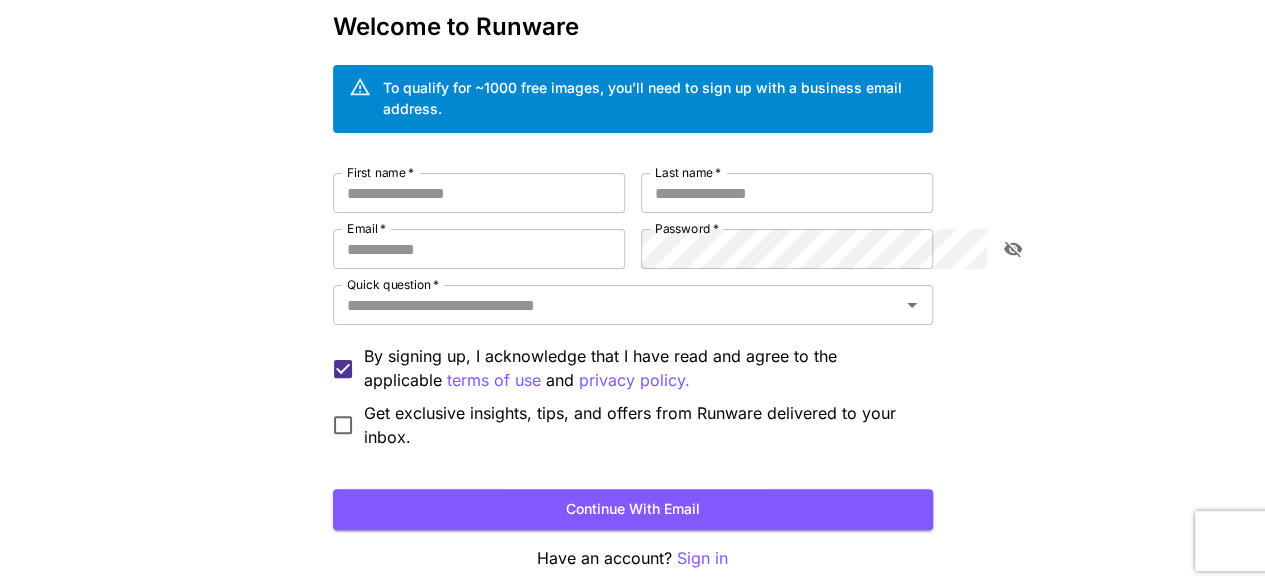 scroll, scrollTop: 102, scrollLeft: 0, axis: vertical 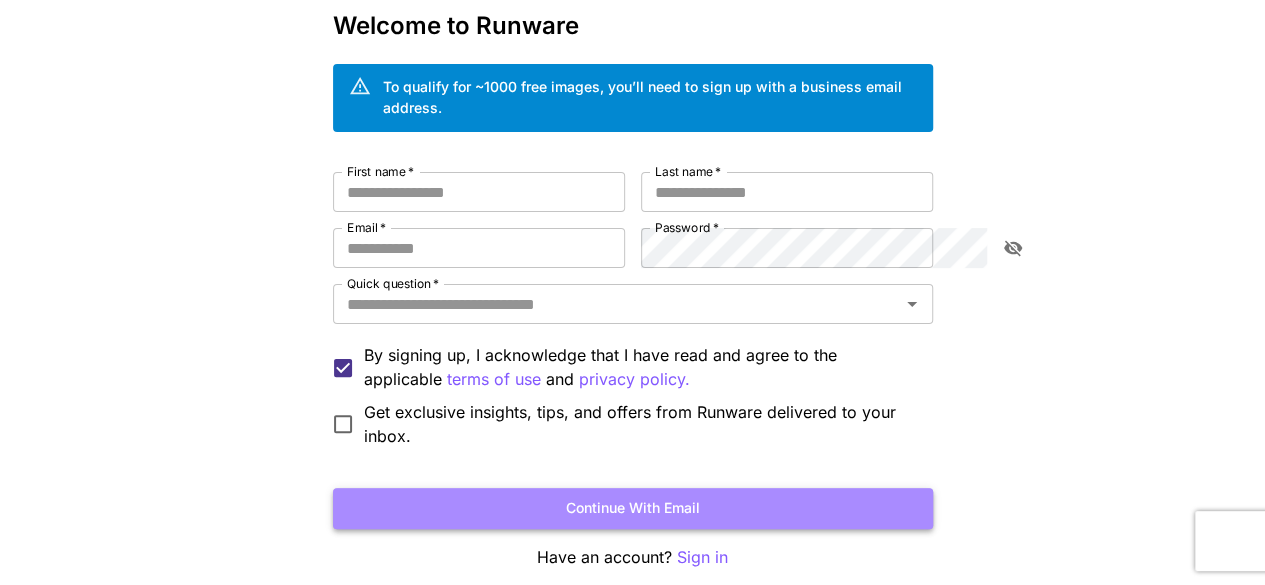 click on "Continue with email" at bounding box center [633, 508] 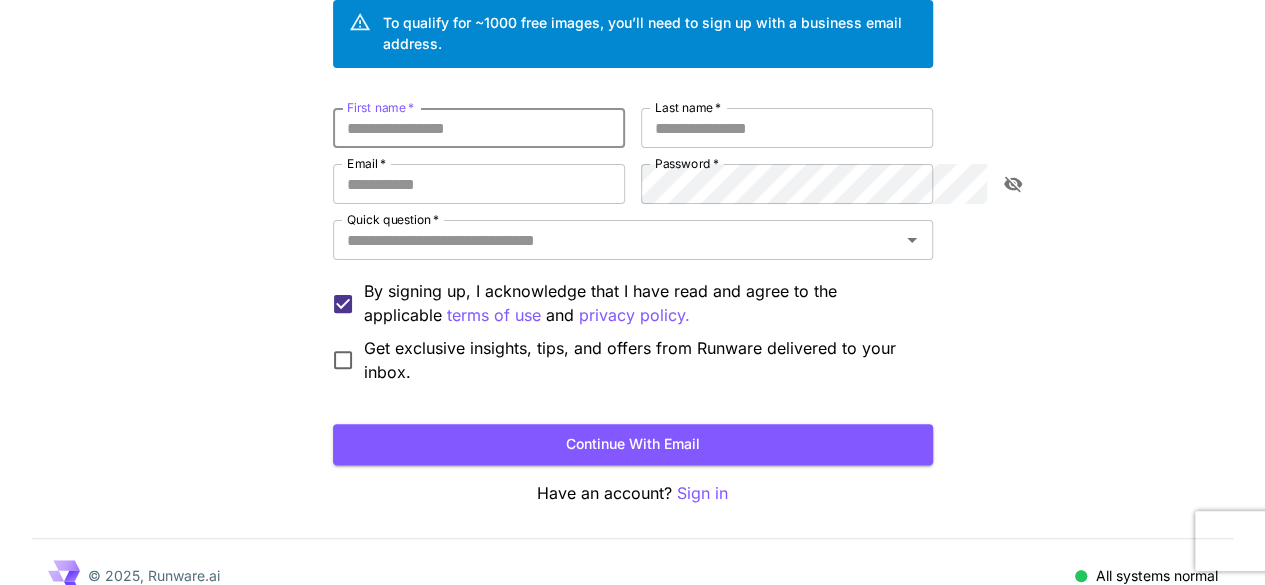 scroll, scrollTop: 0, scrollLeft: 0, axis: both 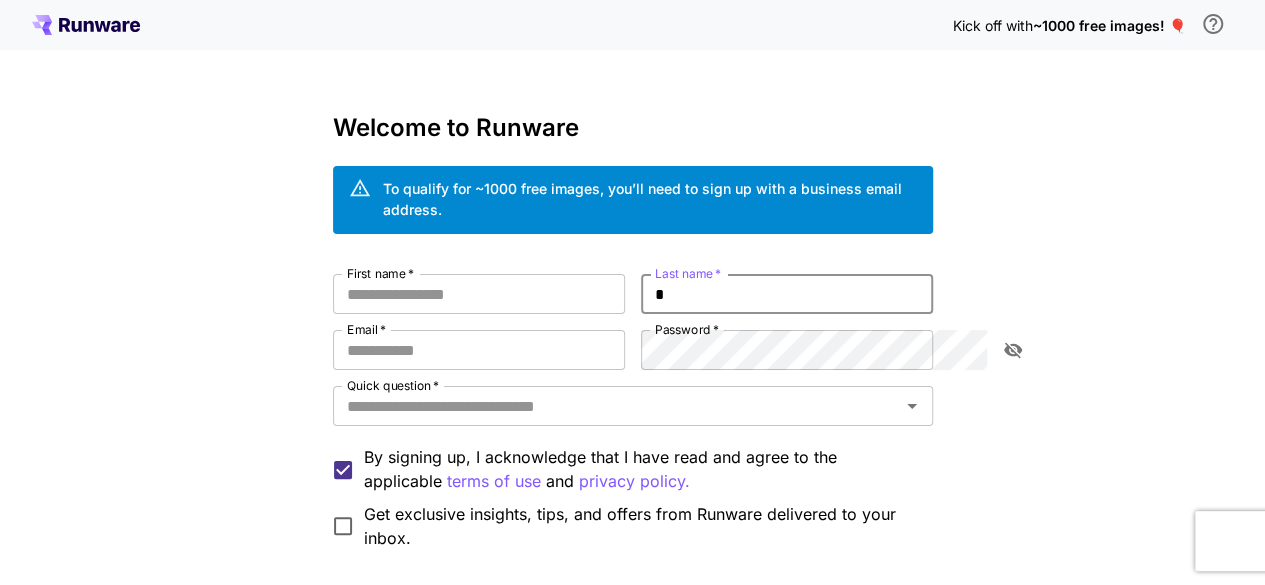 type on "*" 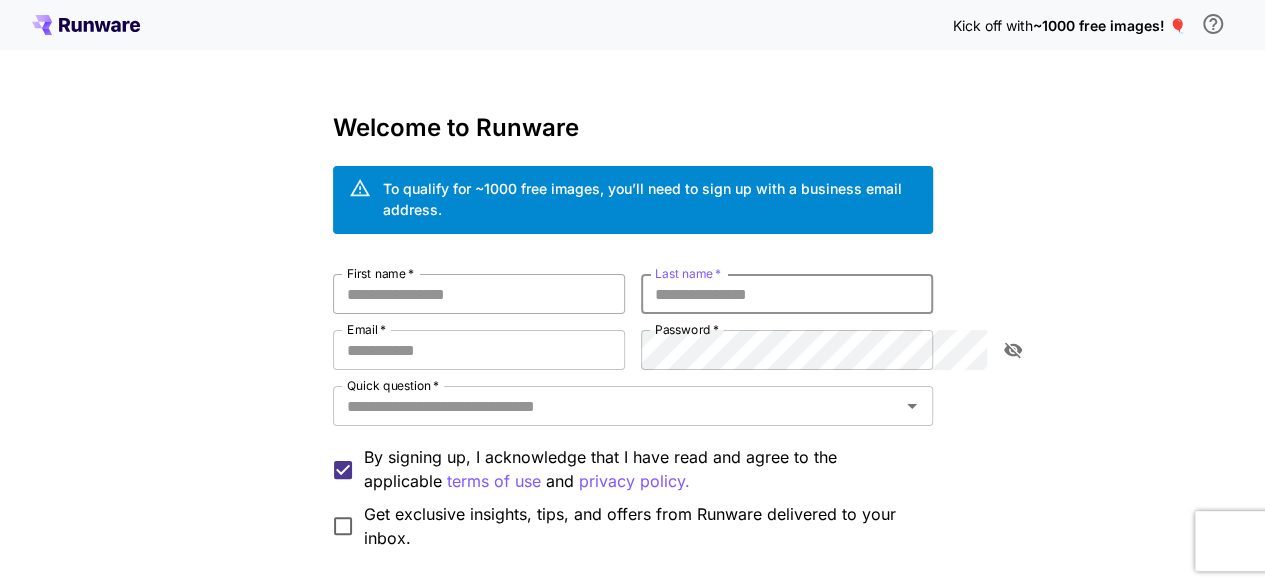 type 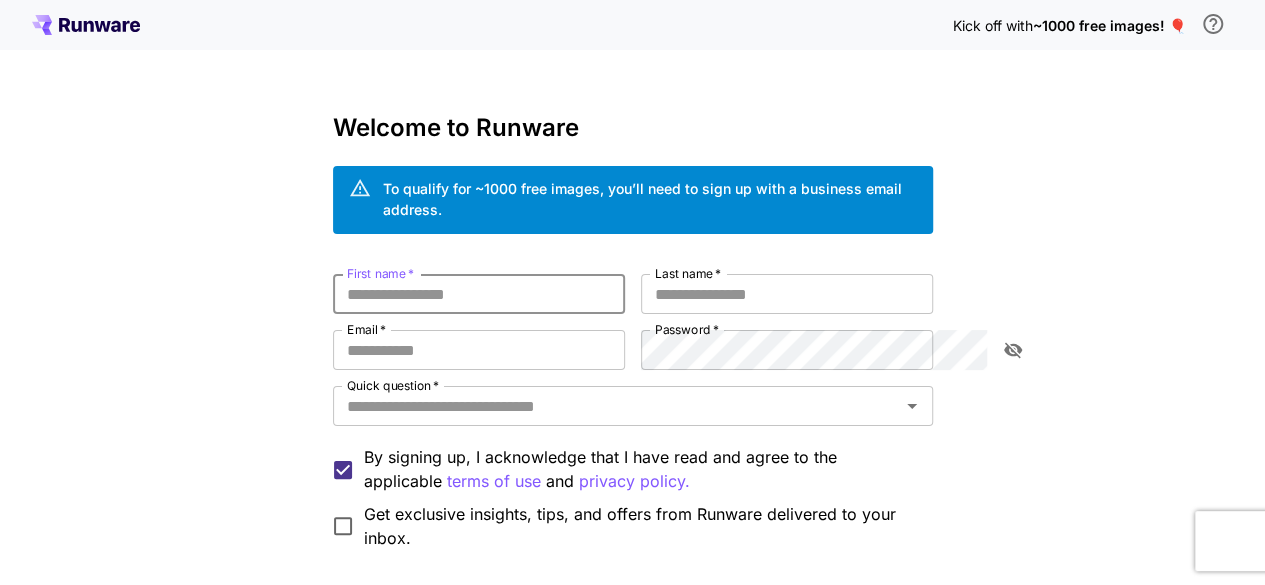 click on "First name   *" at bounding box center (479, 294) 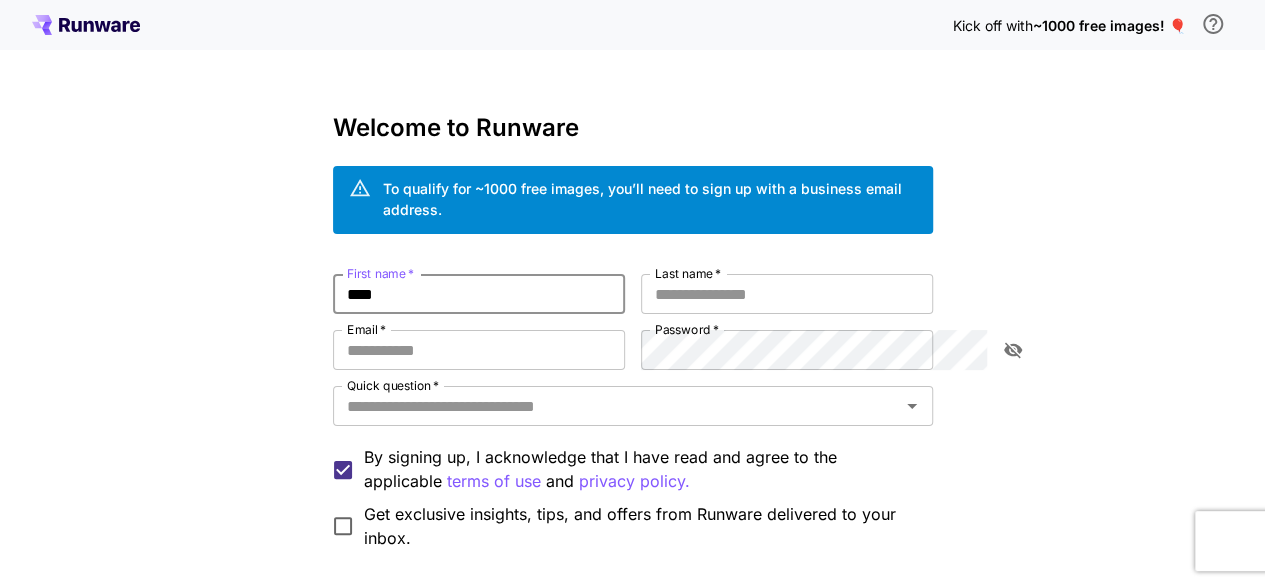 type on "****" 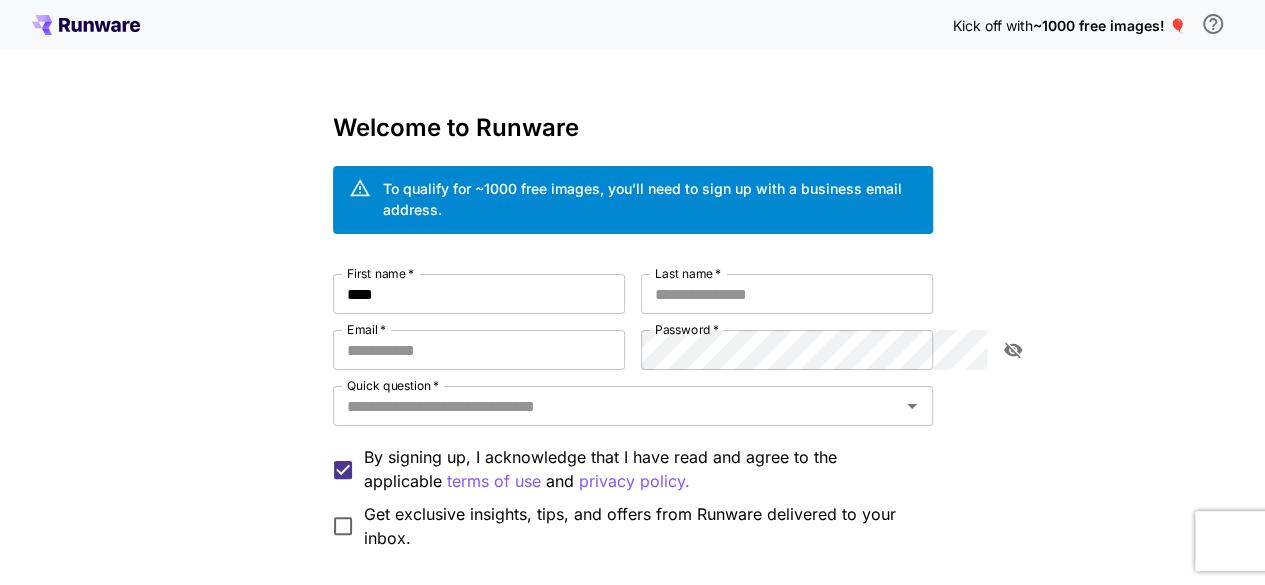 click on "*" at bounding box center [716, 273] 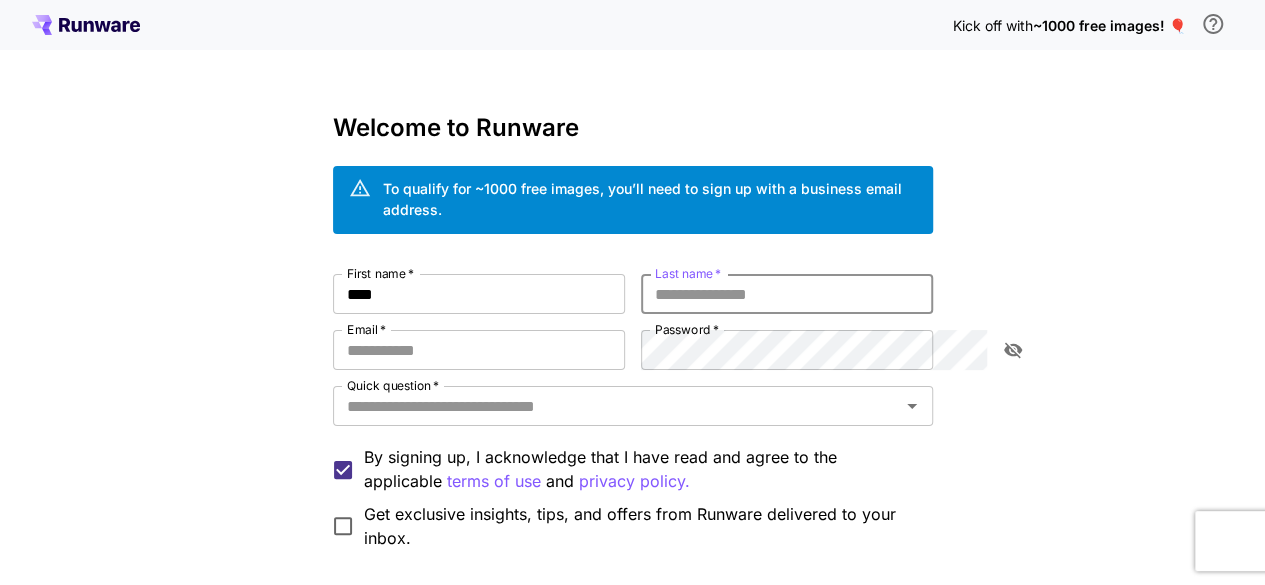 click on "Last name   *" at bounding box center (787, 294) 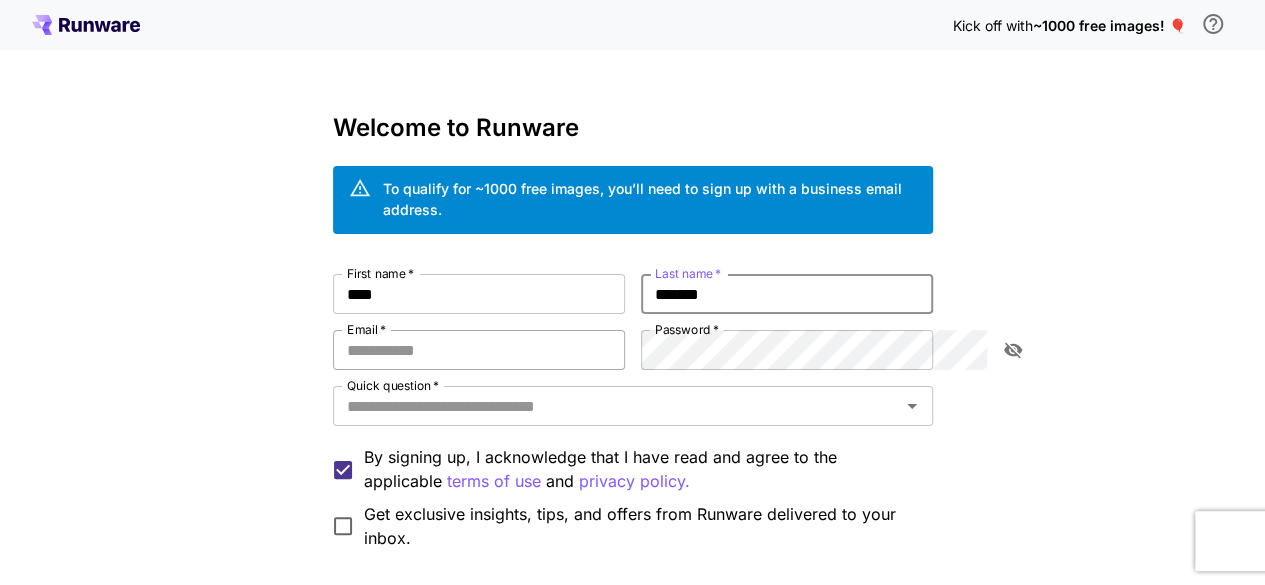 type on "*******" 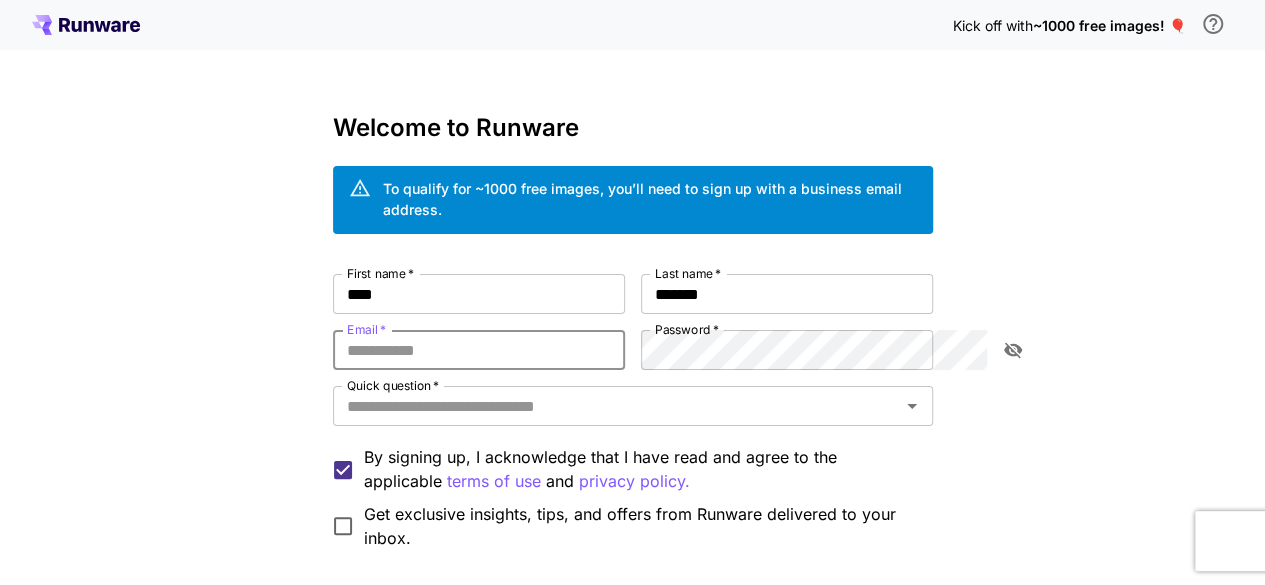 click on "Email   *" at bounding box center (479, 350) 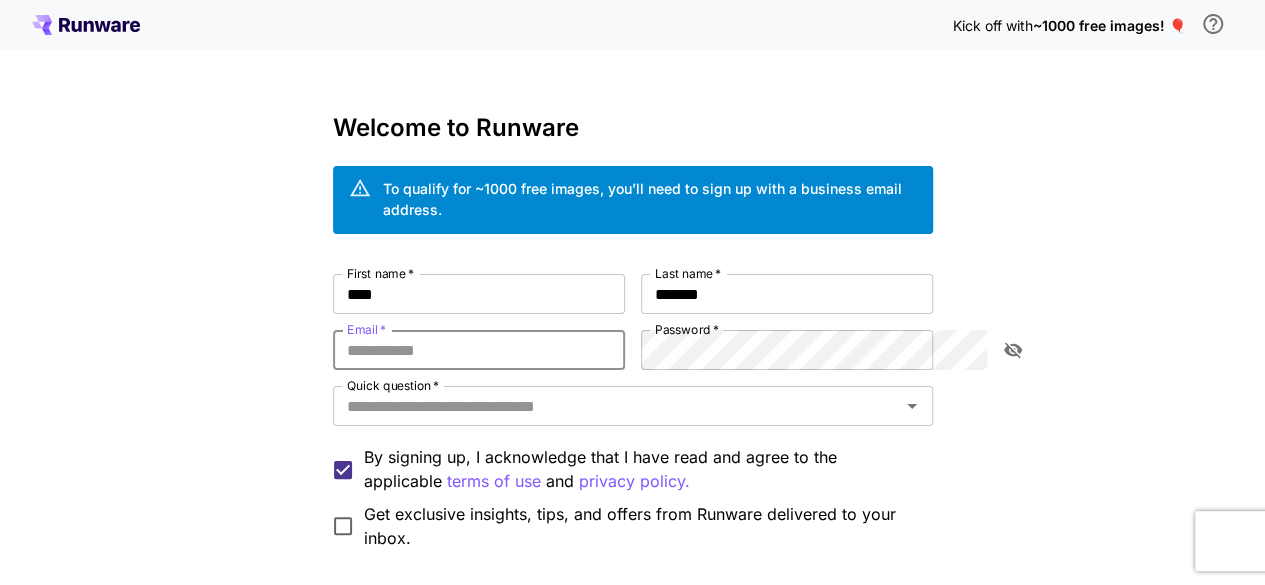 type on "**********" 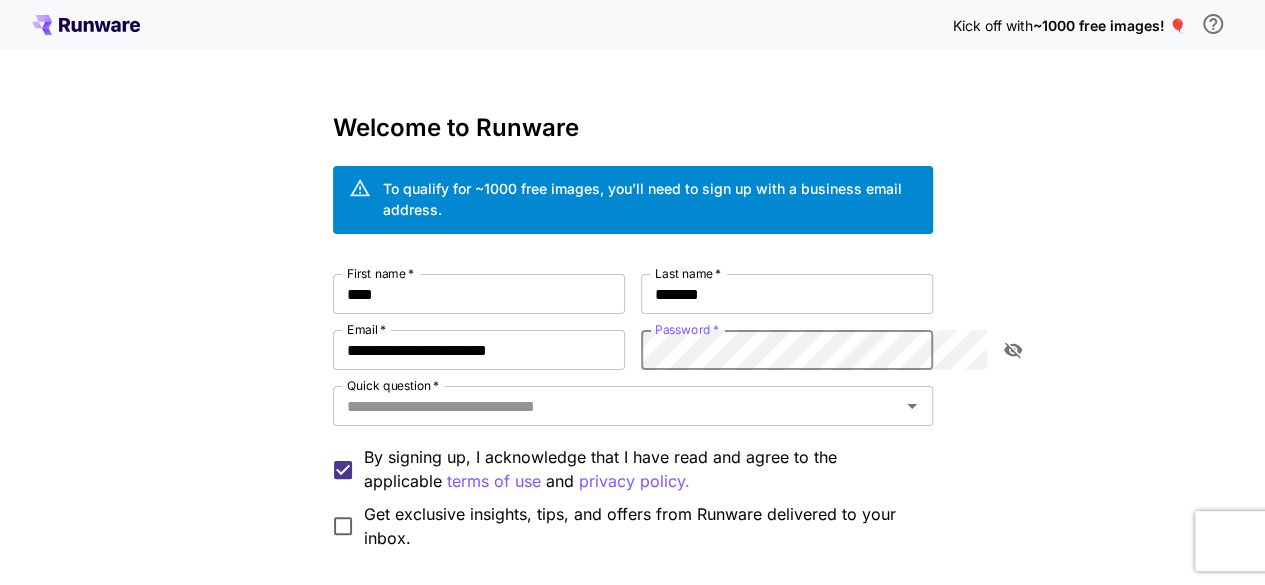 click 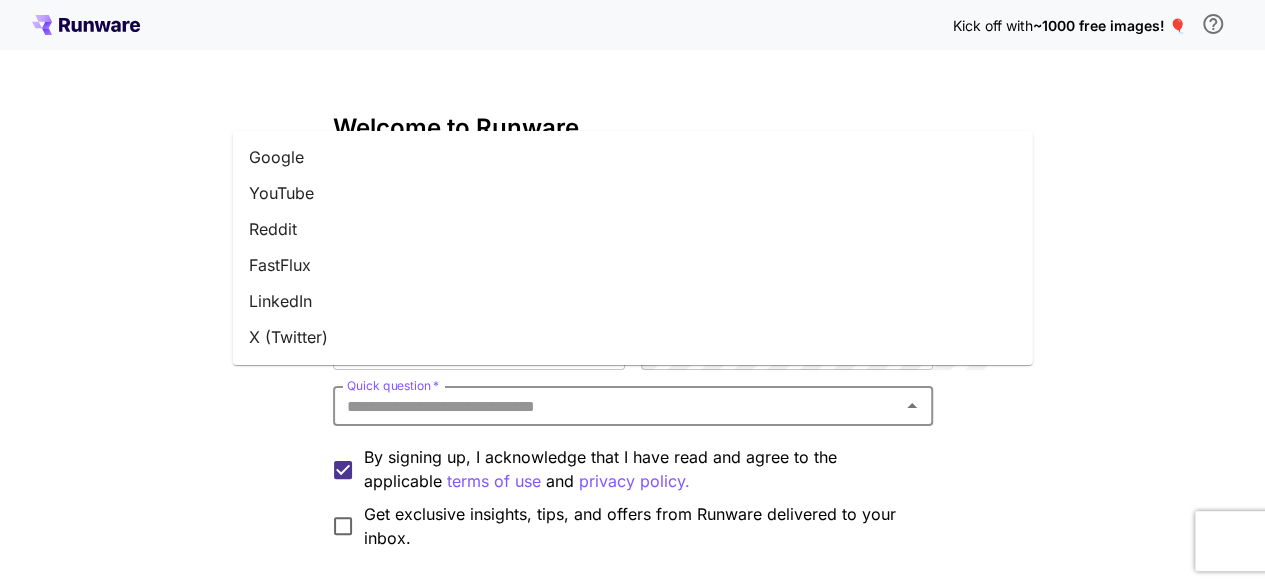 click on "Quick question   *" at bounding box center [616, 406] 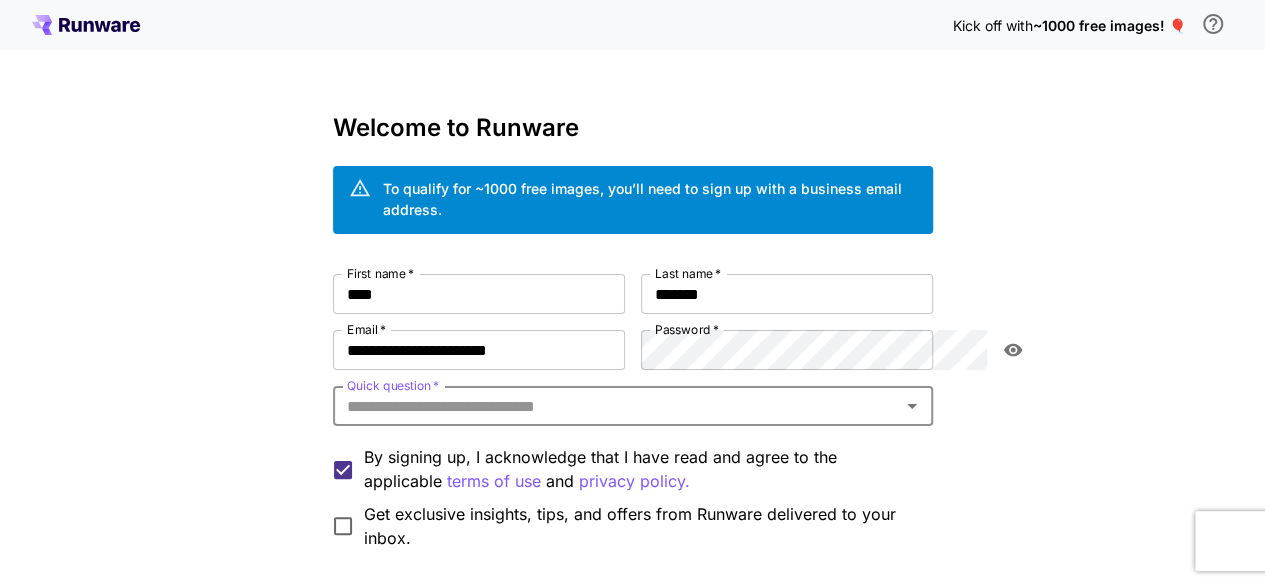 click on "Quick question   *" at bounding box center [616, 406] 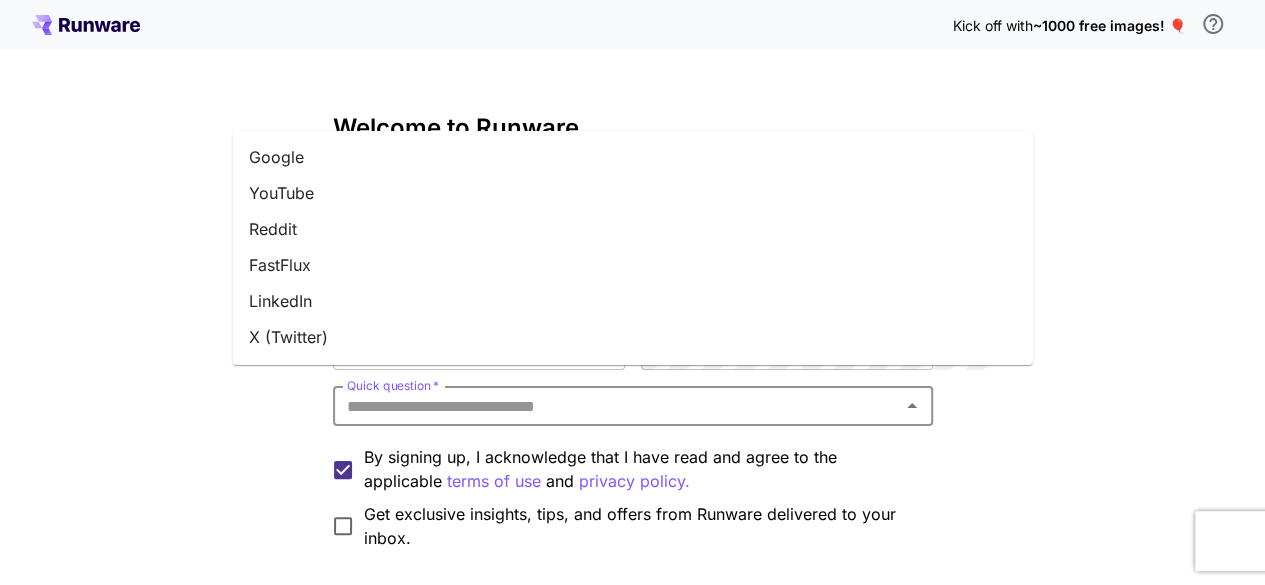 click on "Quick question   *" at bounding box center [616, 406] 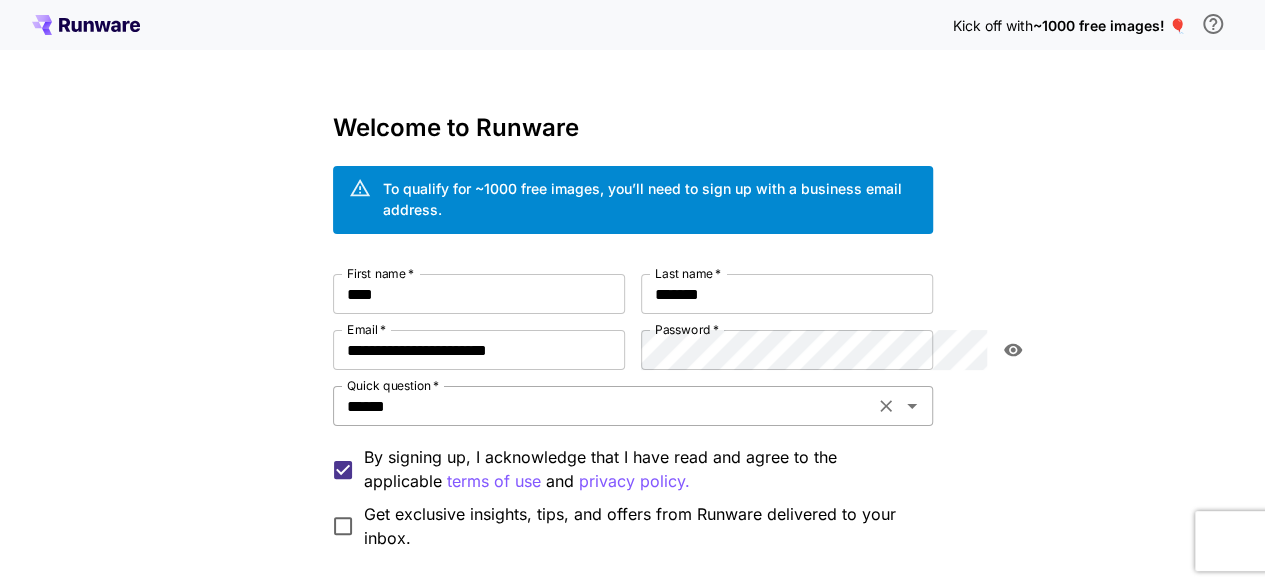 click on "****** Quick question   *" at bounding box center [633, 406] 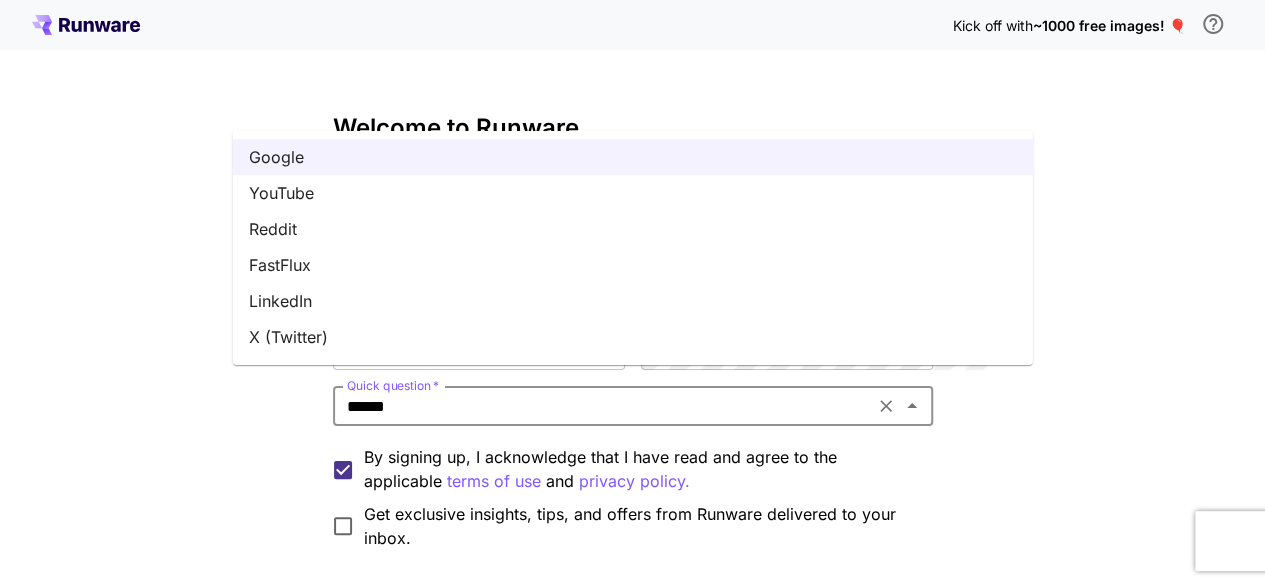 click on "YouTube" at bounding box center [633, 193] 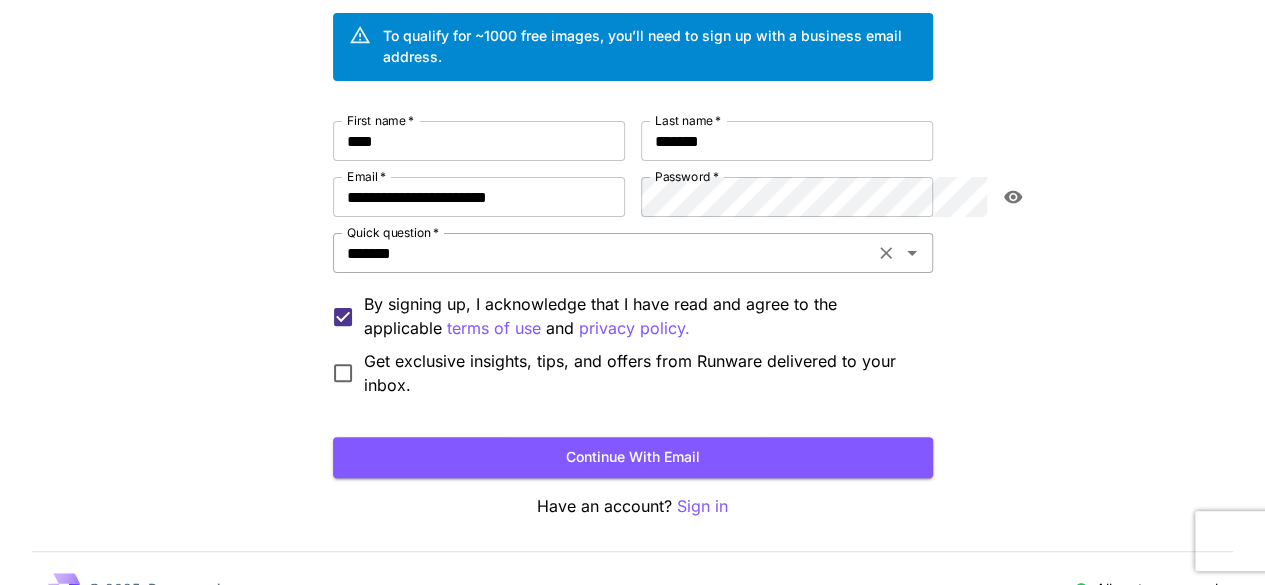 scroll, scrollTop: 154, scrollLeft: 0, axis: vertical 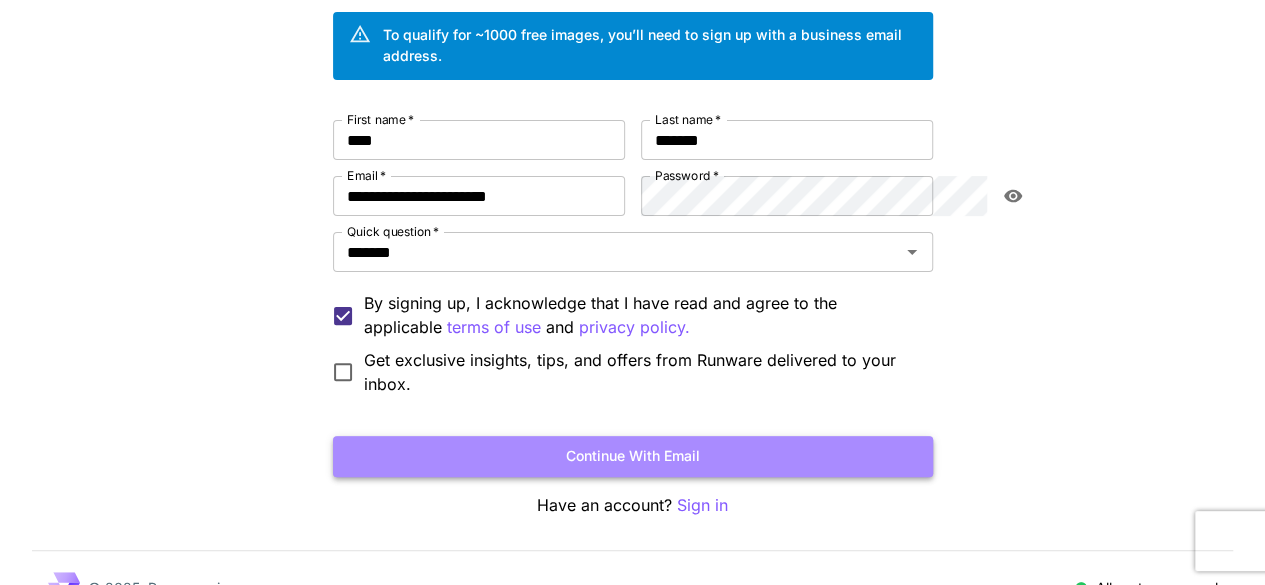click on "Continue with email" at bounding box center (633, 456) 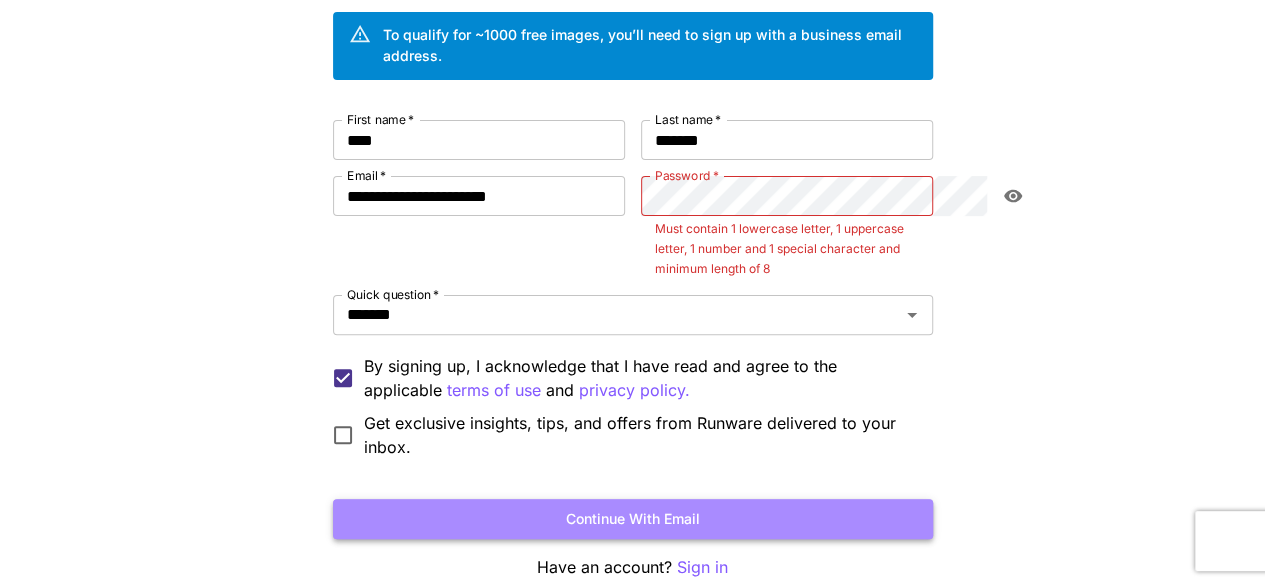 click on "Continue with email" at bounding box center (633, 519) 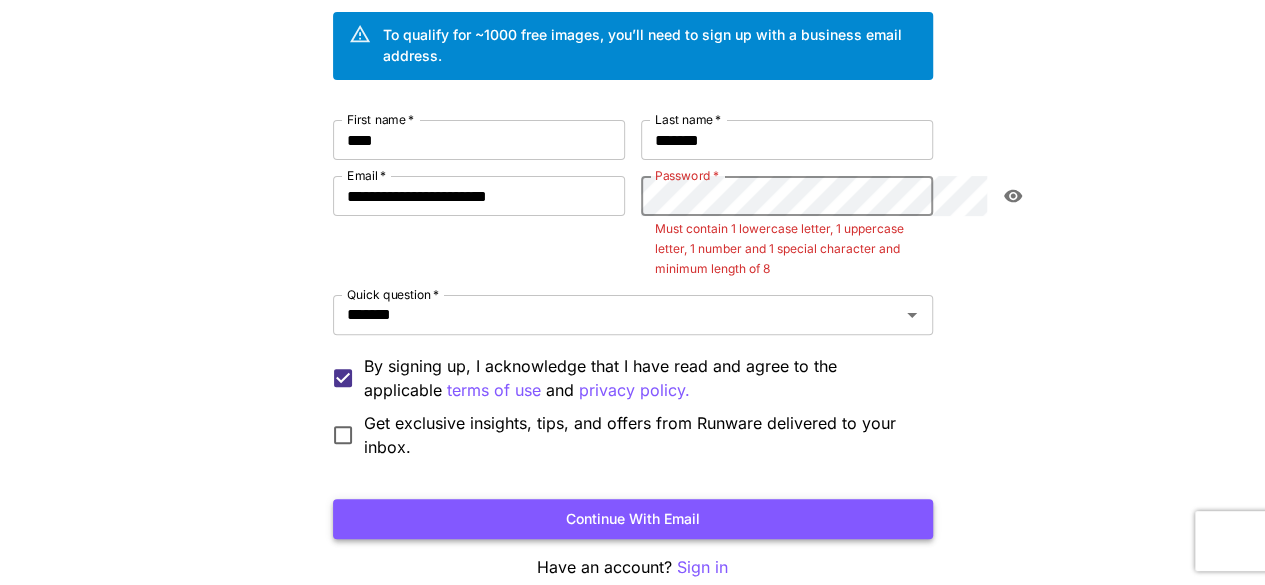 click on "Continue with email" at bounding box center (633, 519) 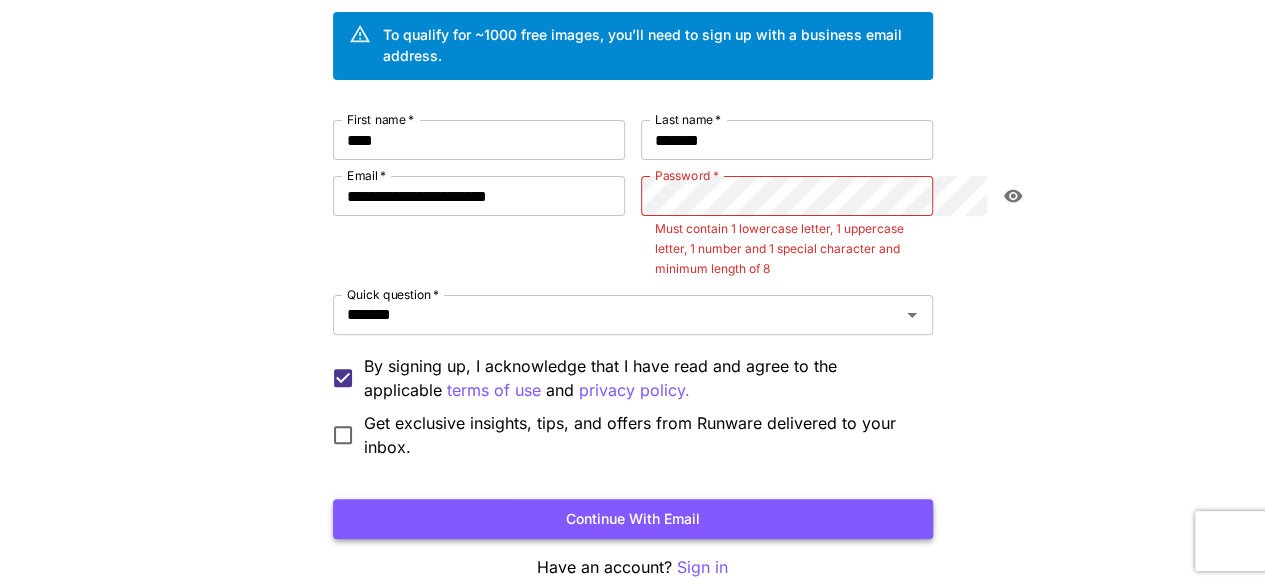 click on "Continue with email" at bounding box center (633, 519) 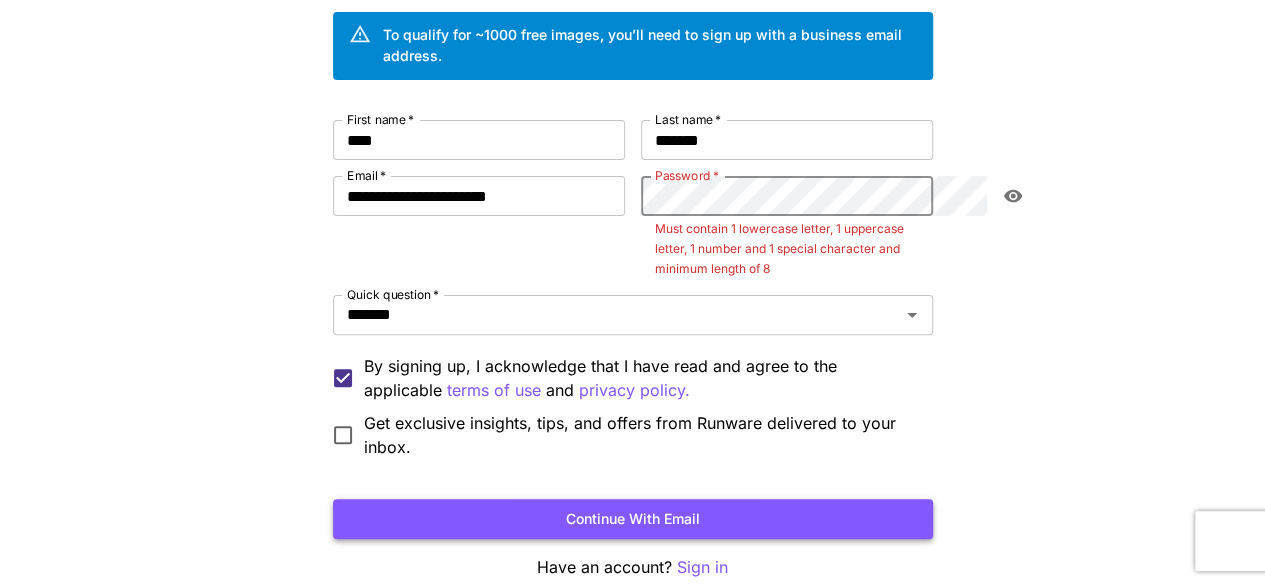click on "Continue with email" at bounding box center (633, 519) 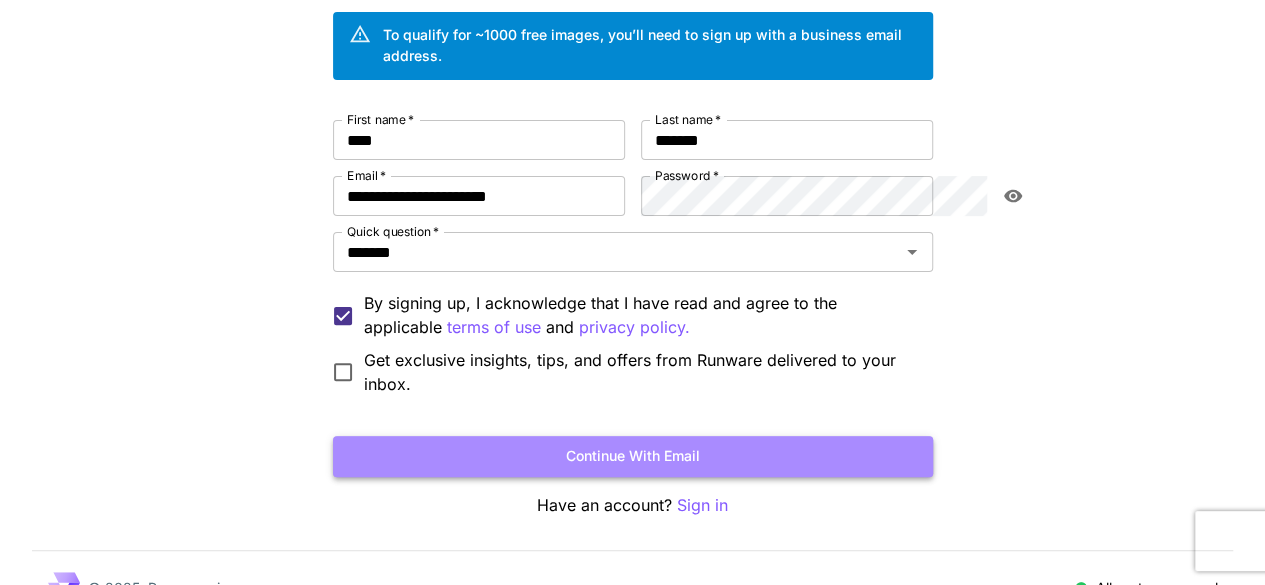 click on "Continue with email" at bounding box center [633, 456] 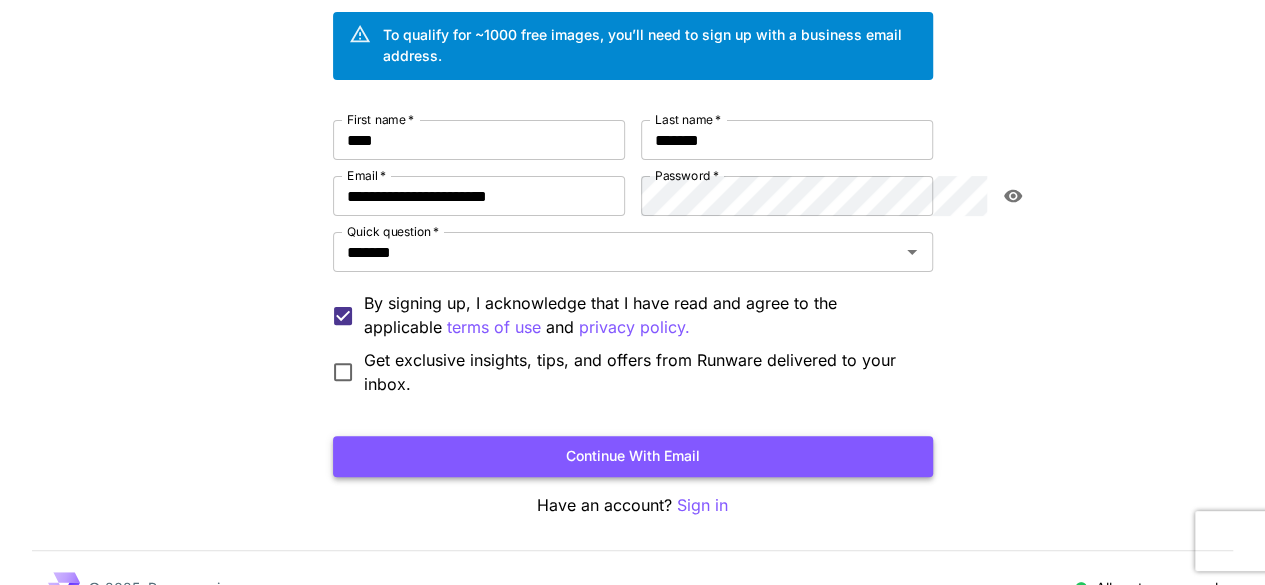 scroll, scrollTop: 0, scrollLeft: 0, axis: both 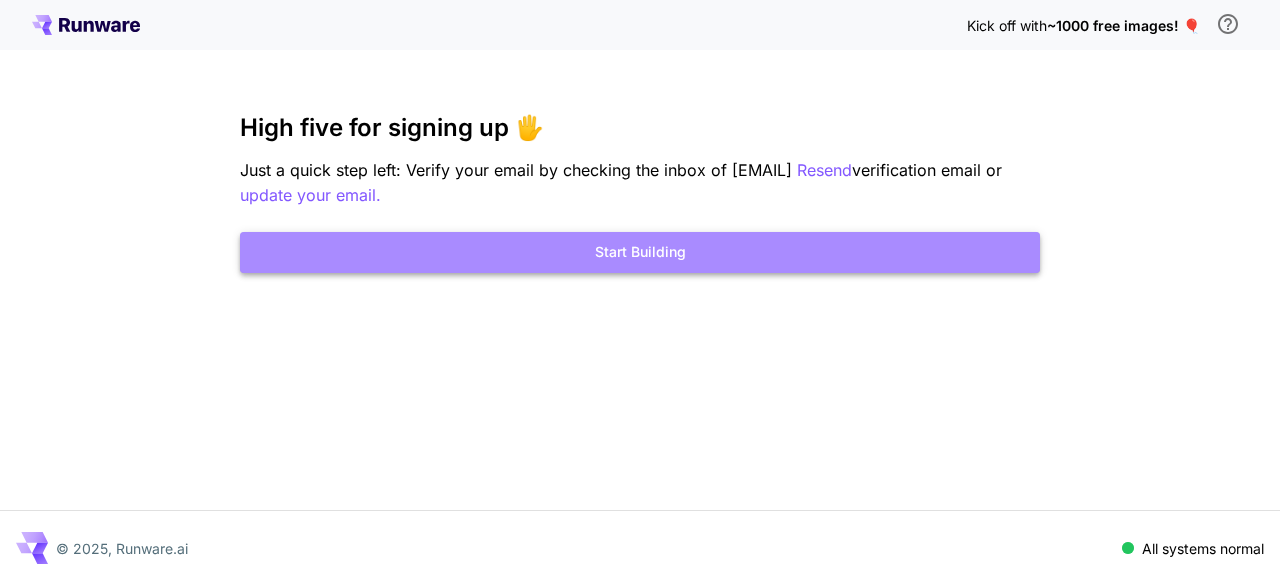 click on "Start Building" at bounding box center [640, 252] 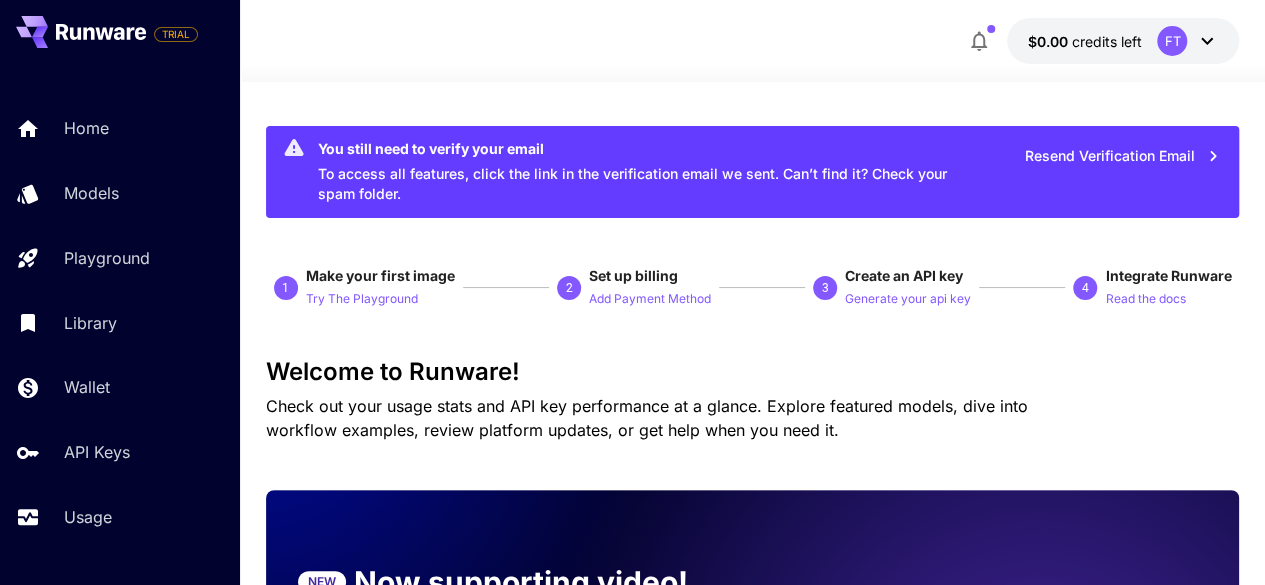 click on "Home Models Playground Library Wallet API Keys Usage" at bounding box center (120, 322) 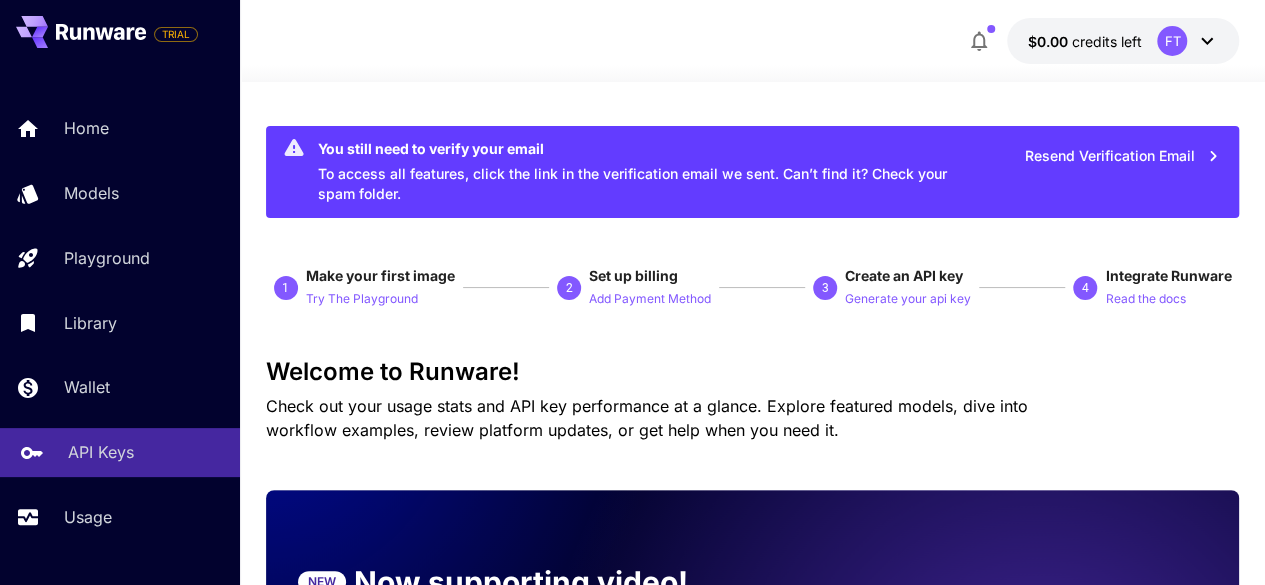 click on "API Keys" at bounding box center [101, 452] 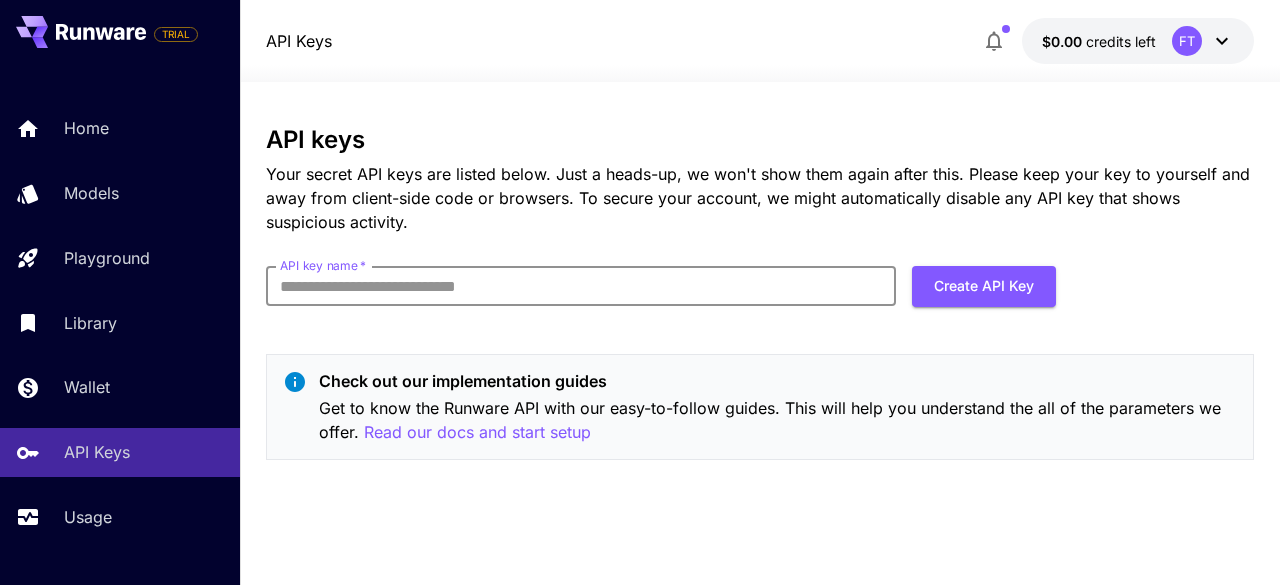click on "API key name   *" at bounding box center (581, 286) 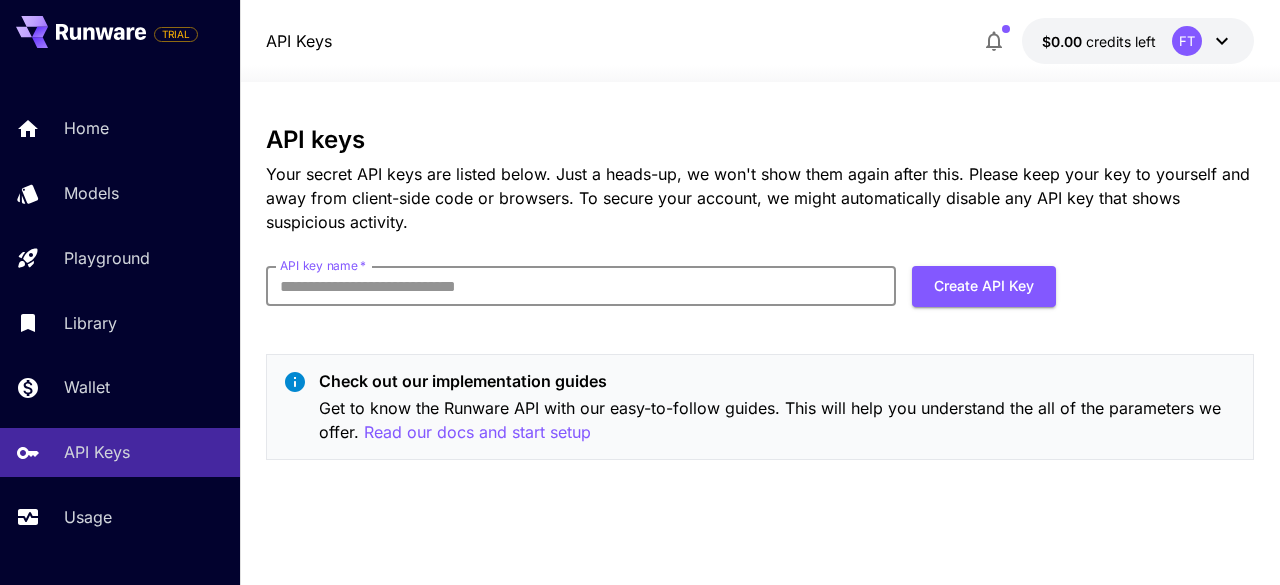 type on "*********" 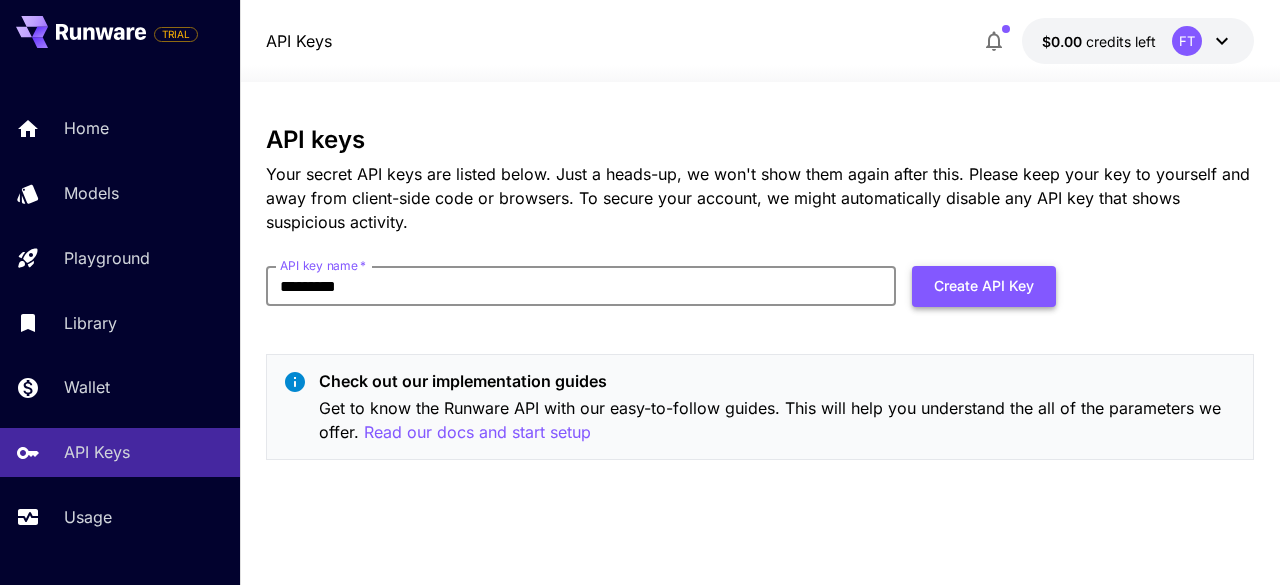 click on "Create API Key" at bounding box center [984, 286] 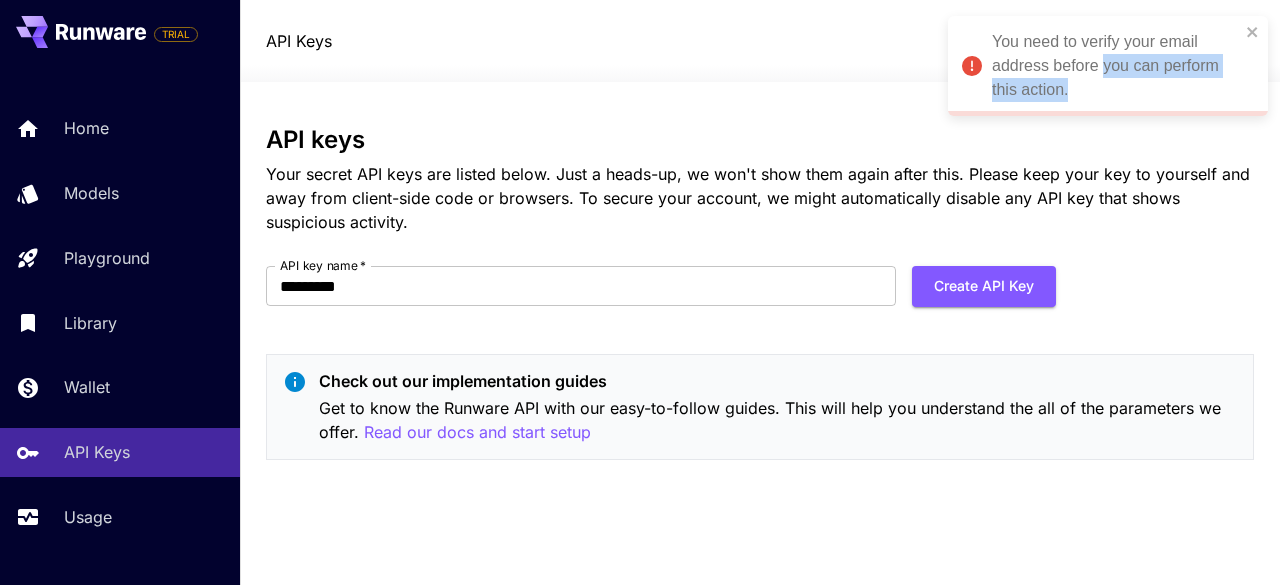 click on "You need to verify your email address before you can perform this action." at bounding box center (1116, 66) 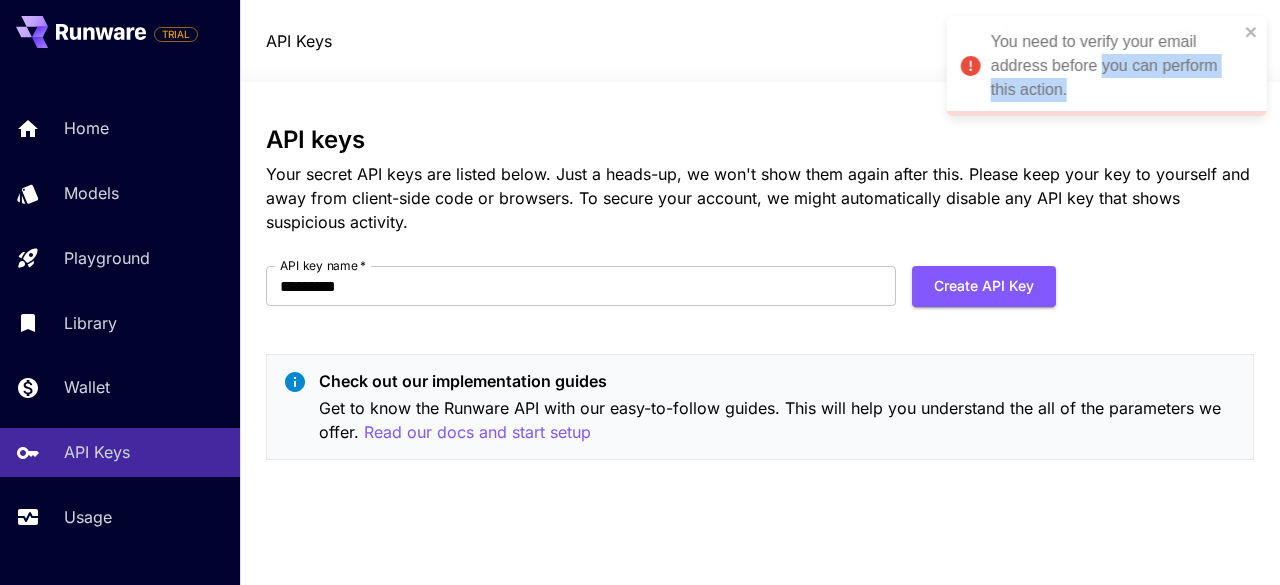 click on "You need to verify your email address before you can perform this action." at bounding box center [1115, 66] 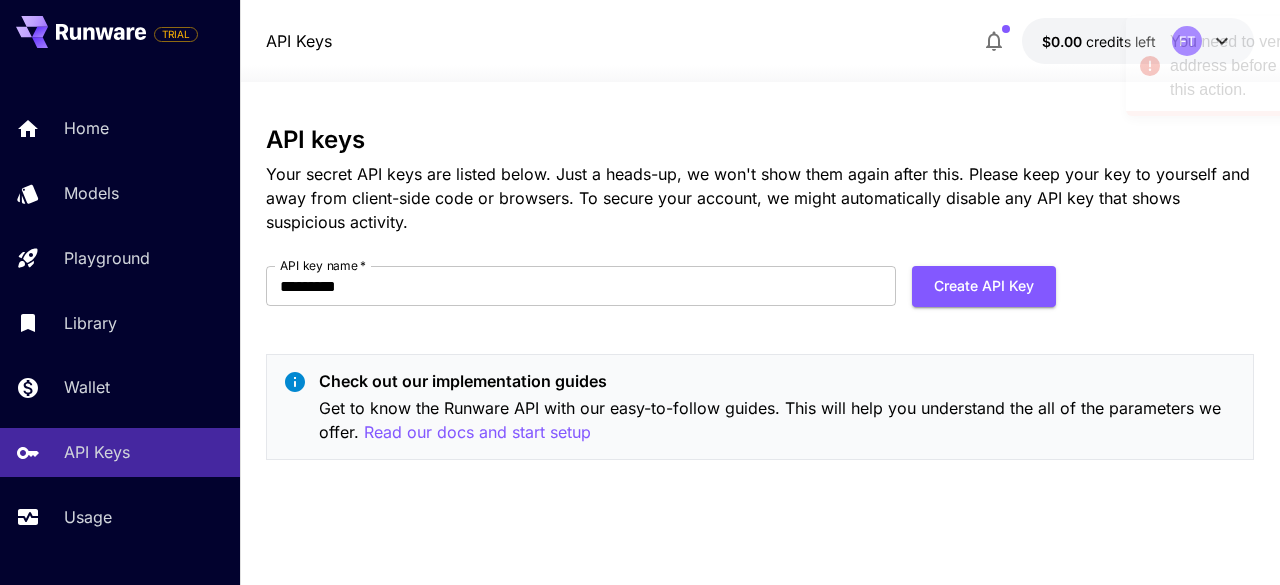 click on "You need to verify your email address before you can perform this action." at bounding box center [1294, 66] 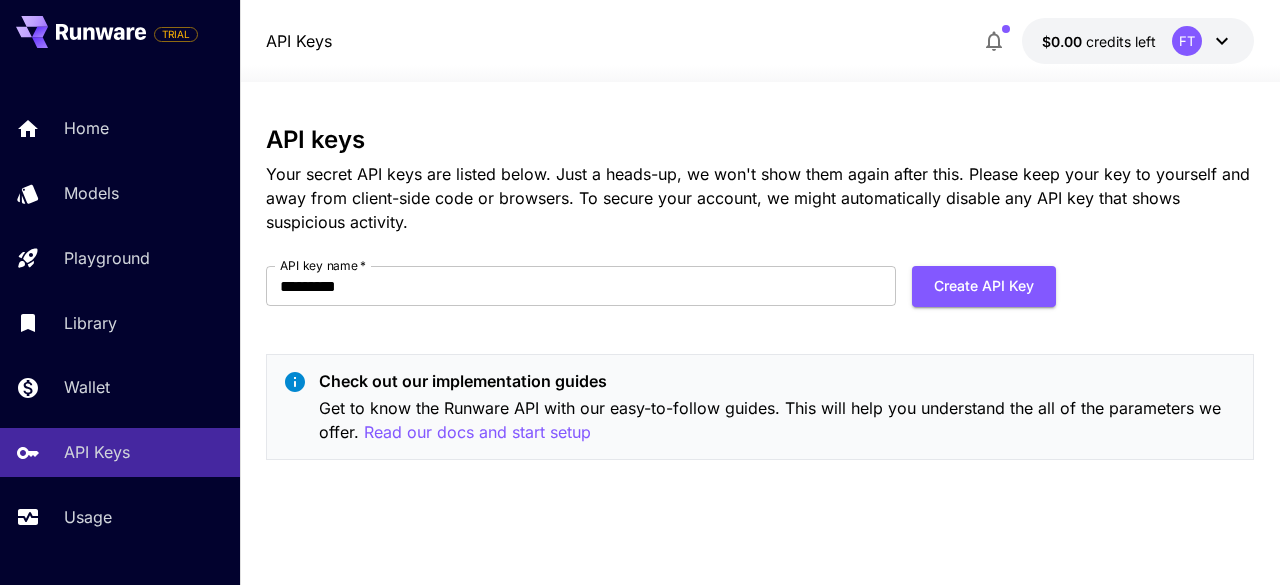 click on "API Keys $0.00    credits left  FT" at bounding box center [760, 41] 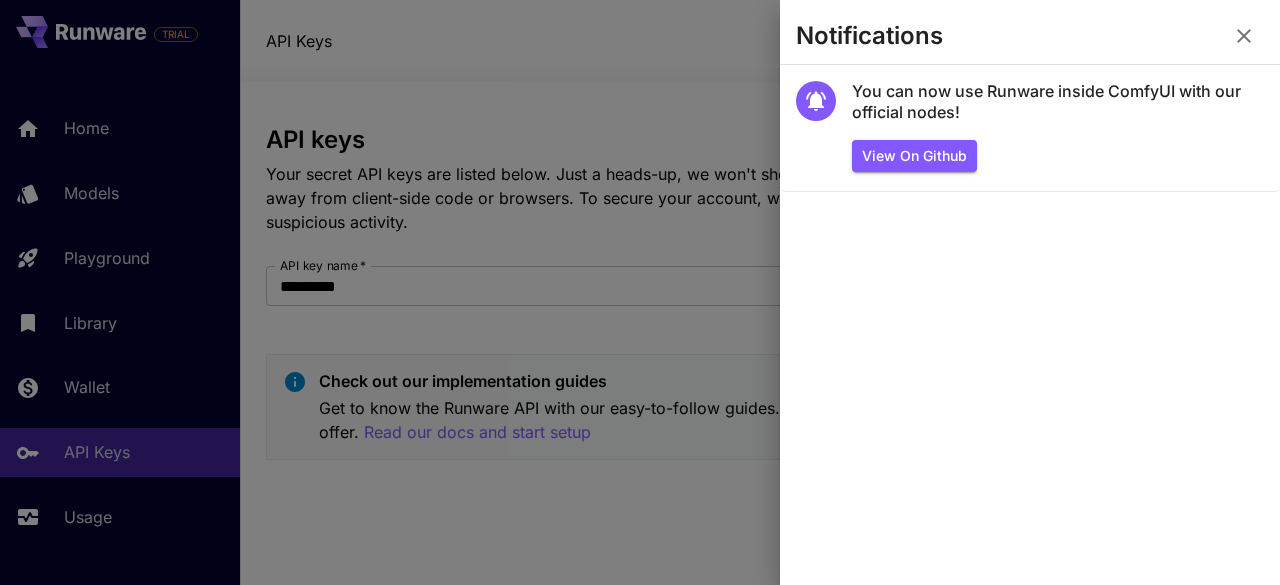 click on "Notifications" at bounding box center (1030, 40) 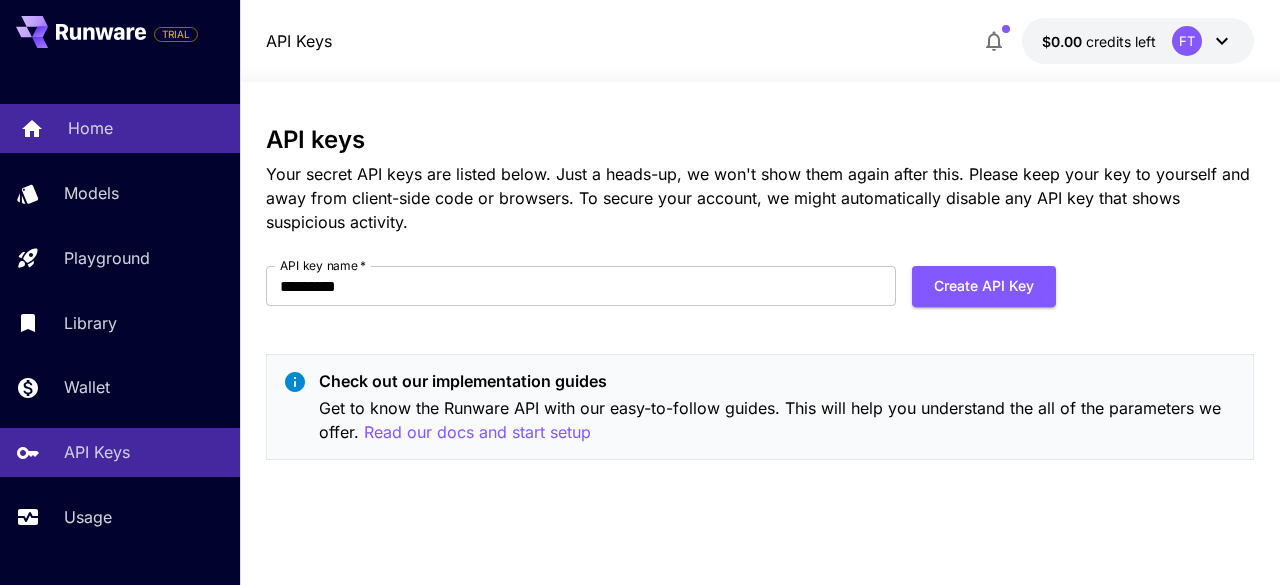 click on "Home" at bounding box center [90, 128] 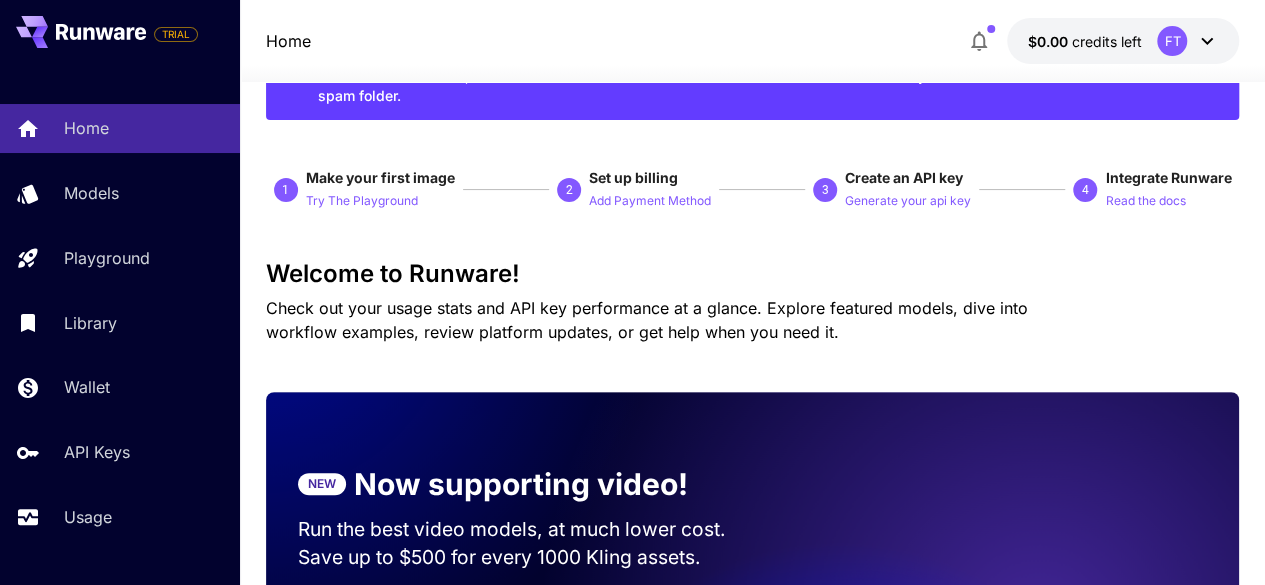 scroll, scrollTop: 0, scrollLeft: 0, axis: both 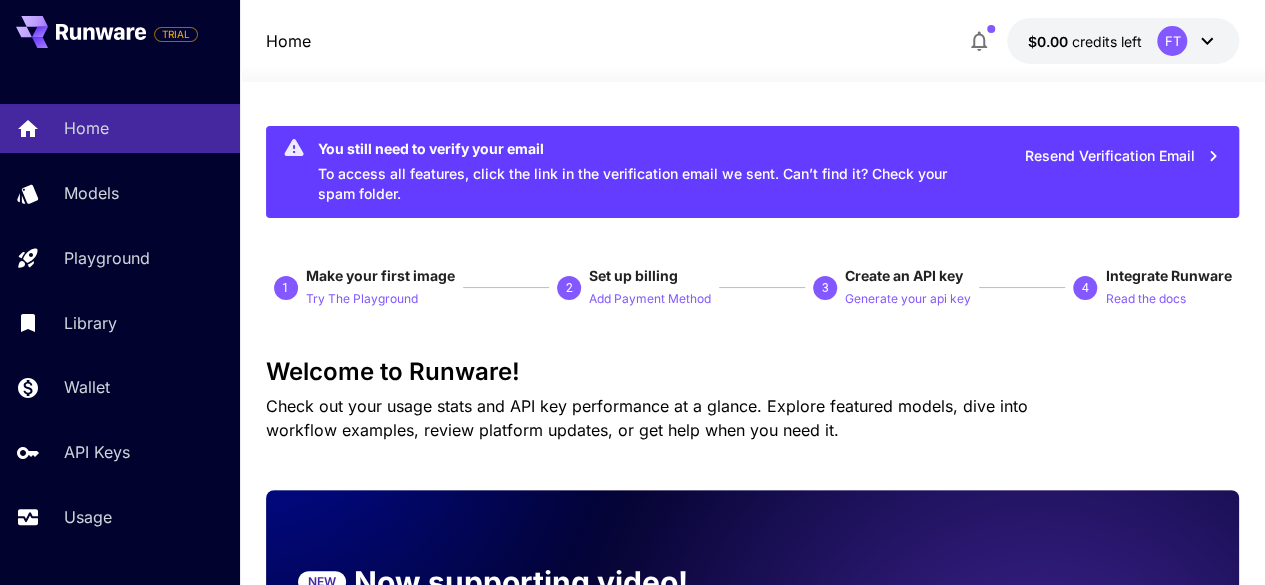 click on "$0.00    credits left  FT" at bounding box center [1123, 41] 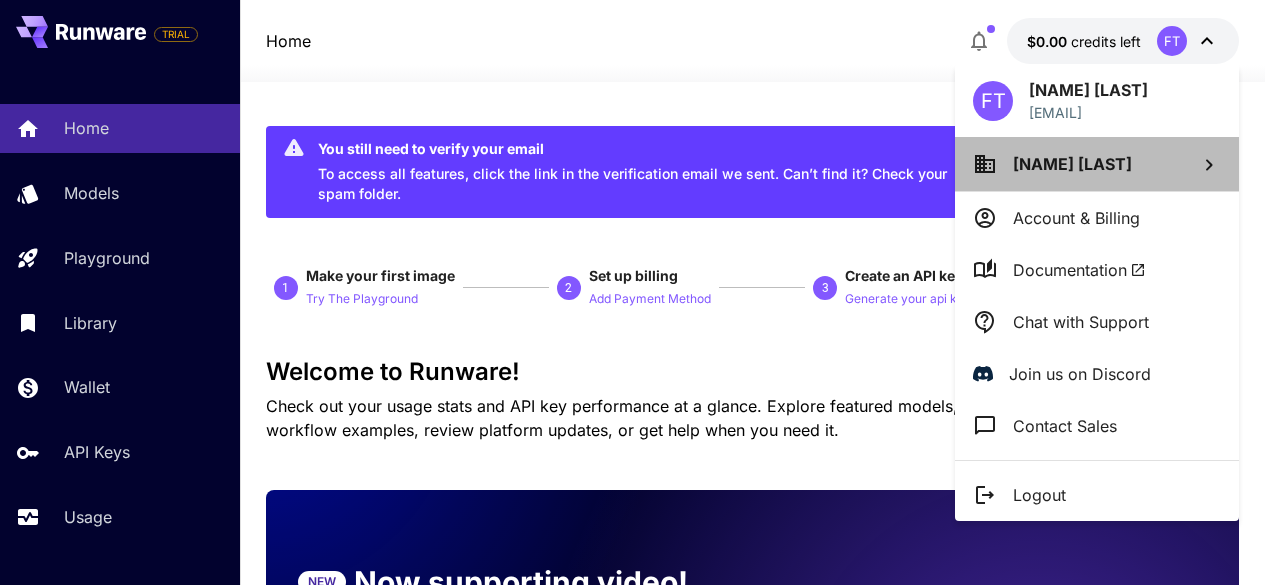 click on "[NAME] [LAST]" at bounding box center (1097, 164) 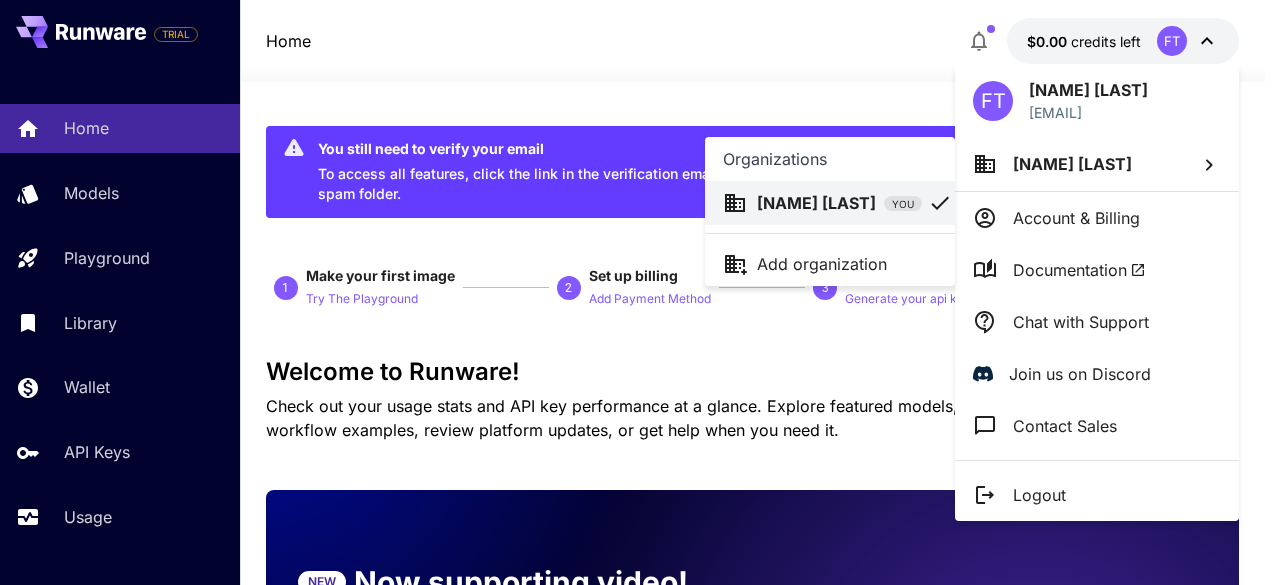 click at bounding box center [640, 292] 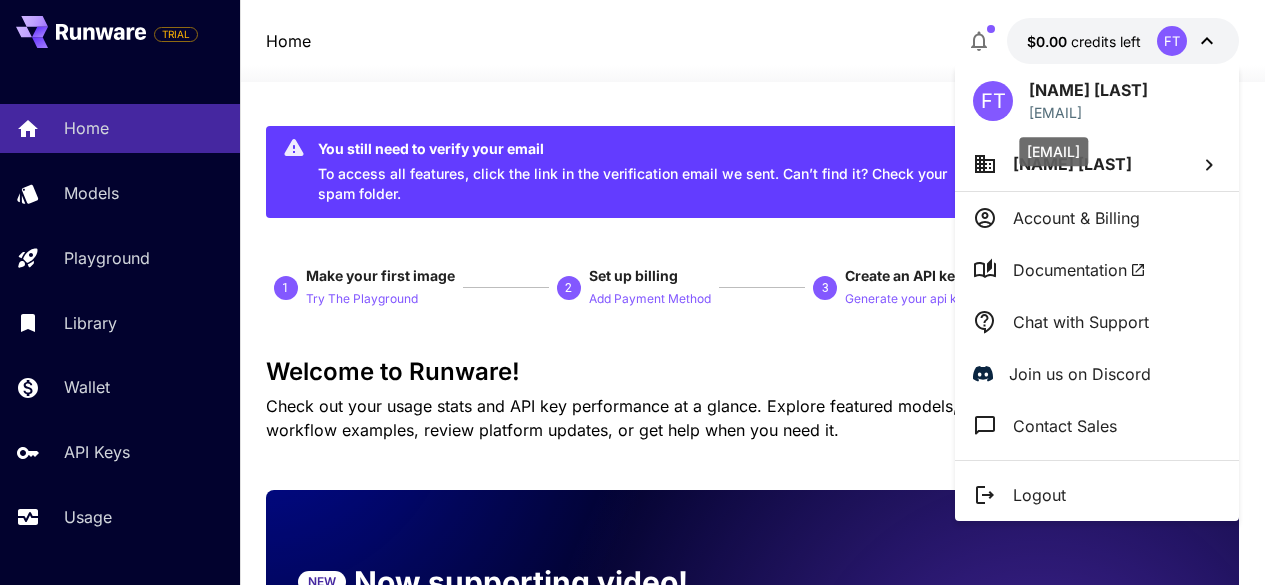 click on "[EMAIL]" at bounding box center [1088, 112] 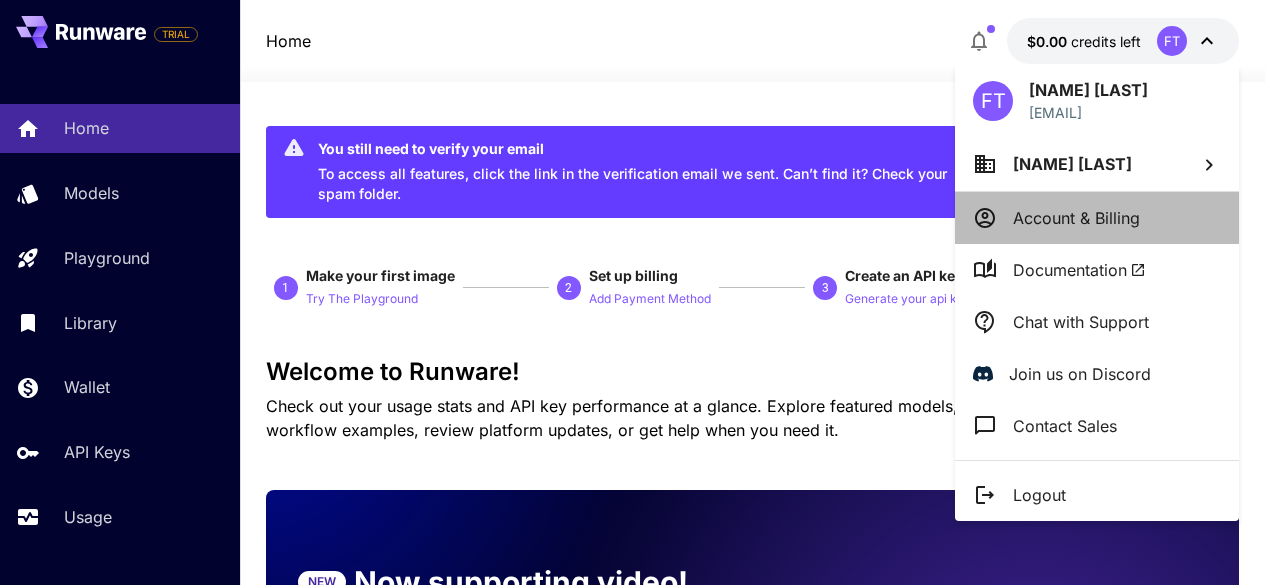 click on "Account & Billing" at bounding box center [1076, 218] 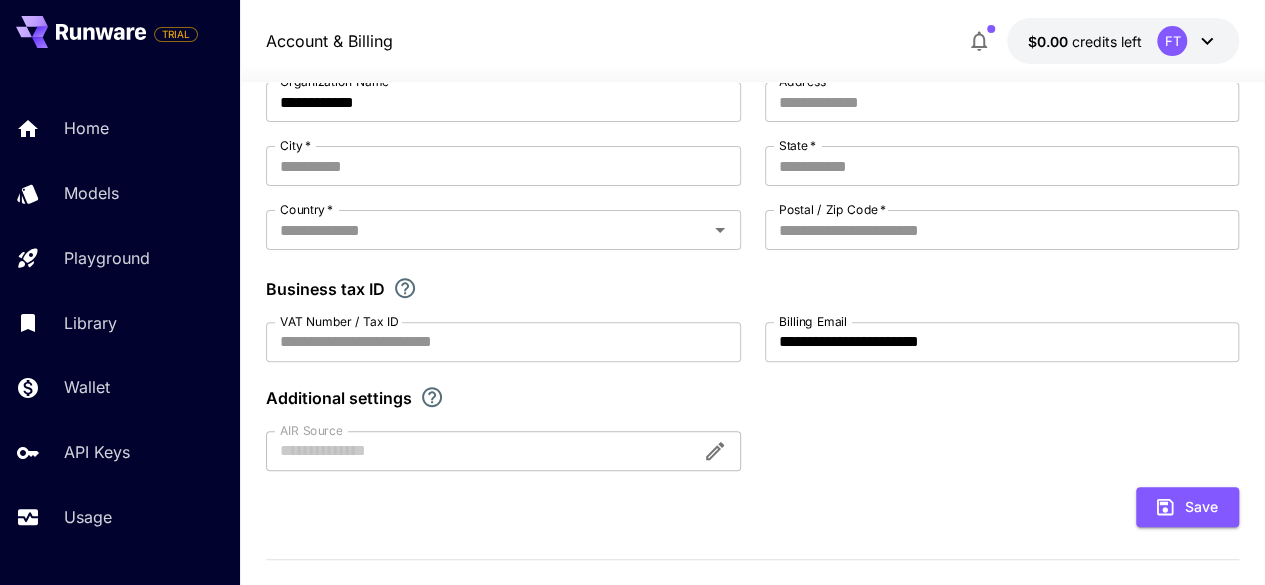 scroll, scrollTop: 219, scrollLeft: 0, axis: vertical 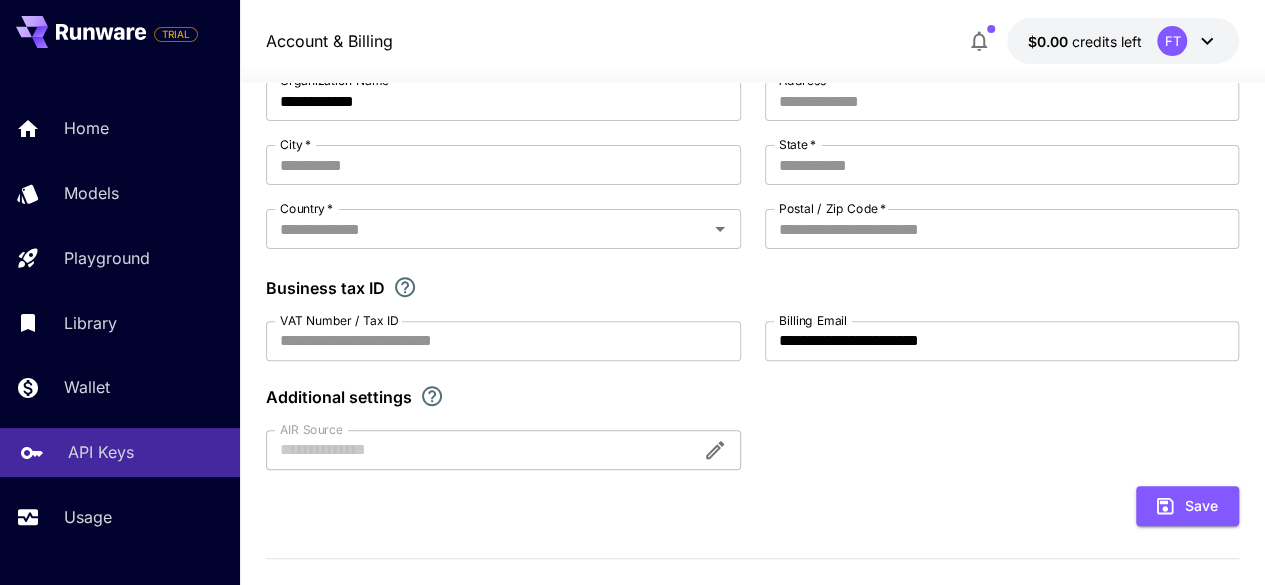 click on "API Keys" at bounding box center (146, 452) 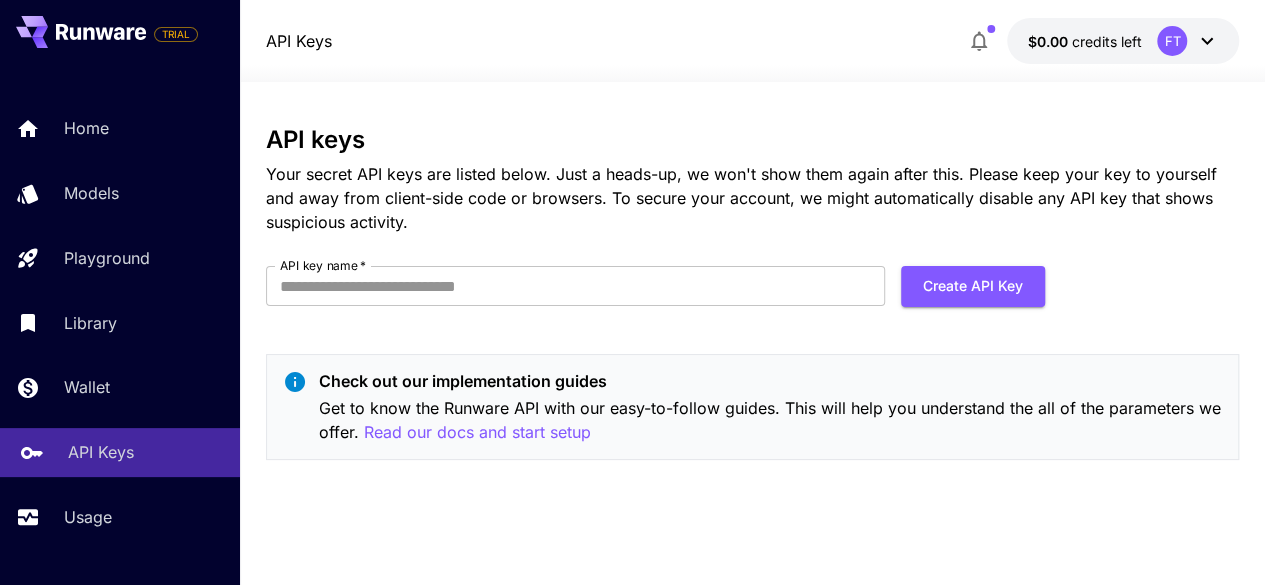 scroll, scrollTop: 0, scrollLeft: 0, axis: both 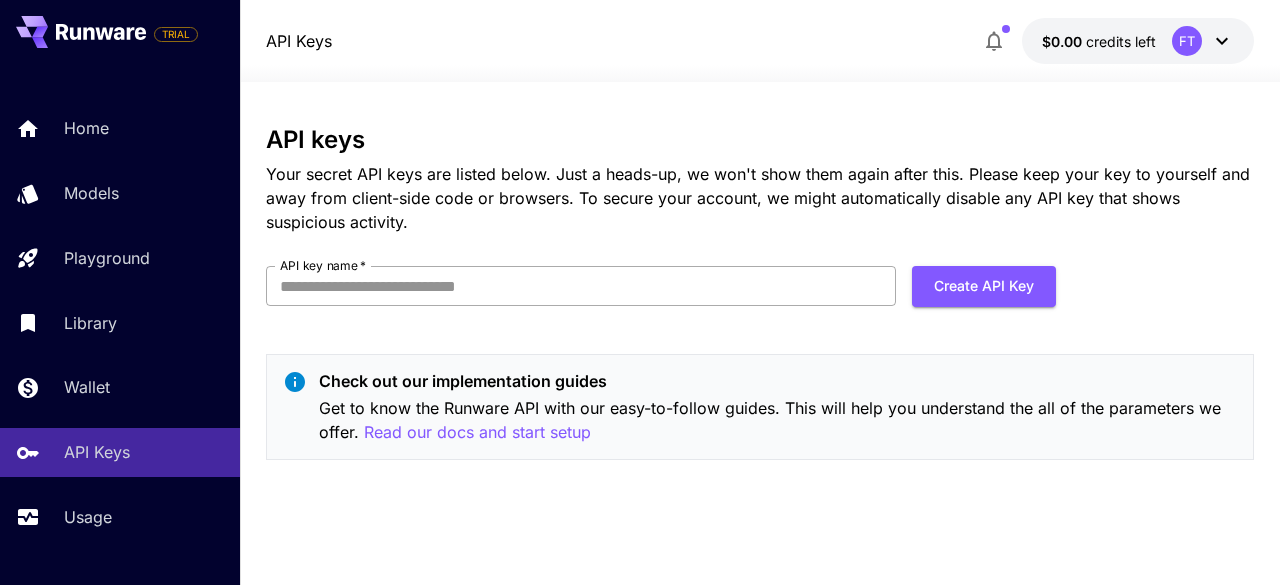 click on "API key name   *" at bounding box center (581, 286) 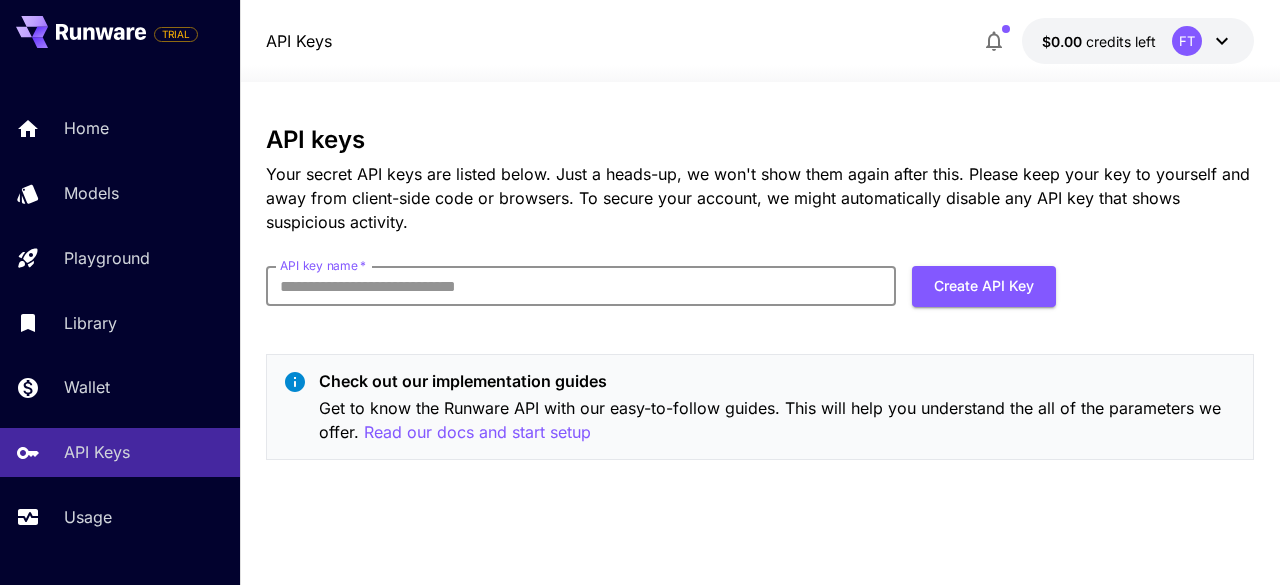 type on "*********" 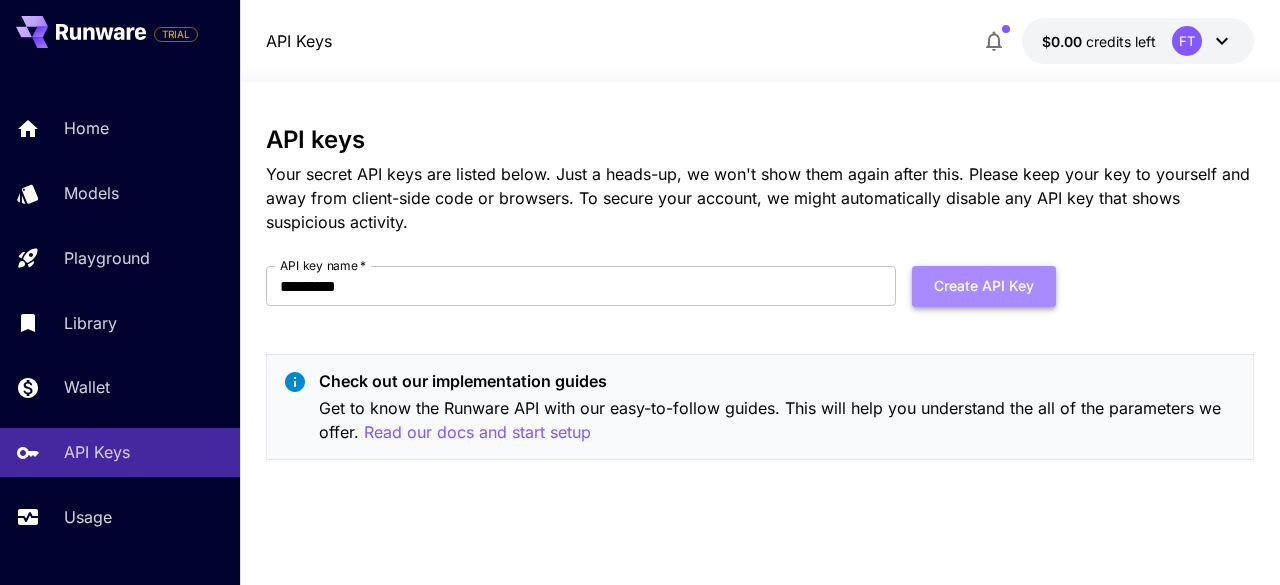 click on "Create API Key" at bounding box center [984, 286] 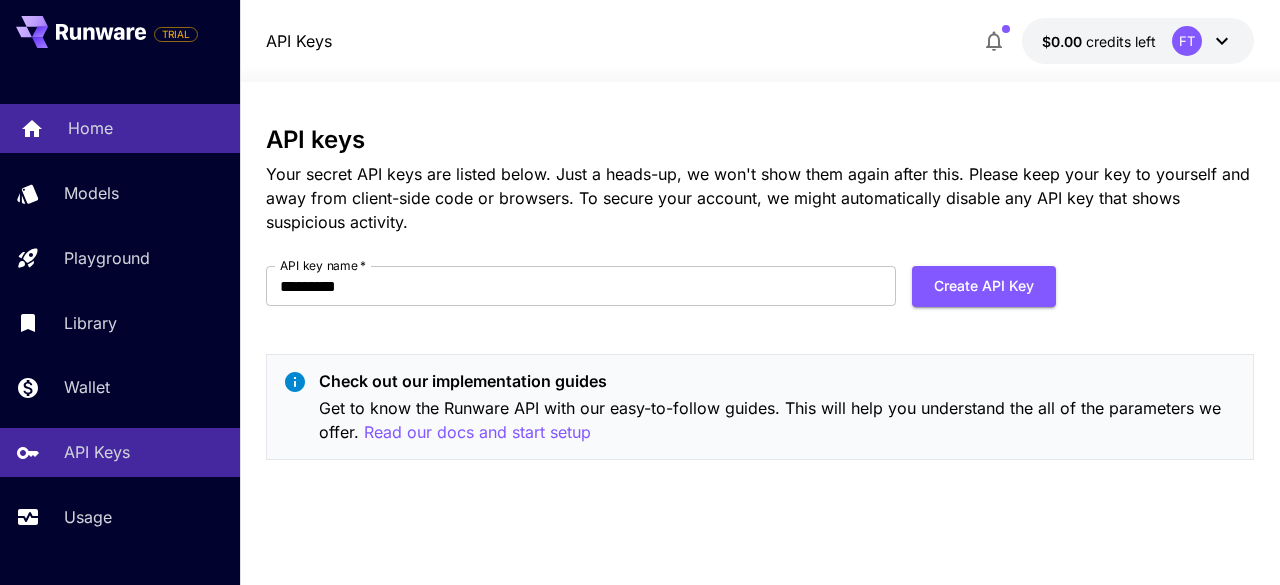 click on "Home" at bounding box center [120, 128] 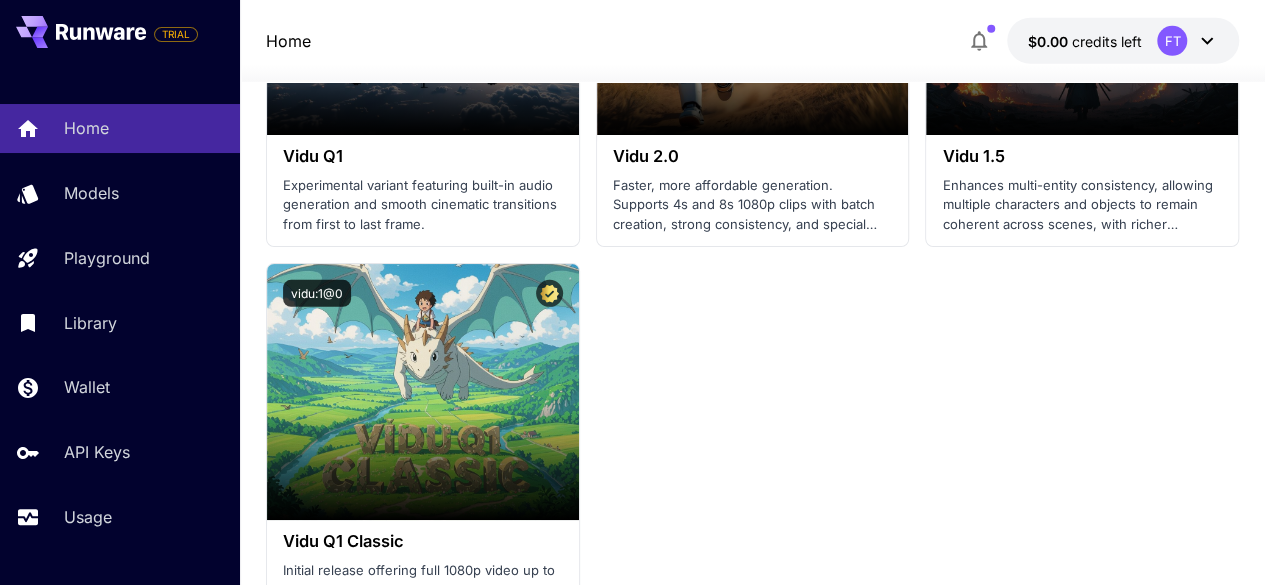 scroll, scrollTop: 2979, scrollLeft: 0, axis: vertical 